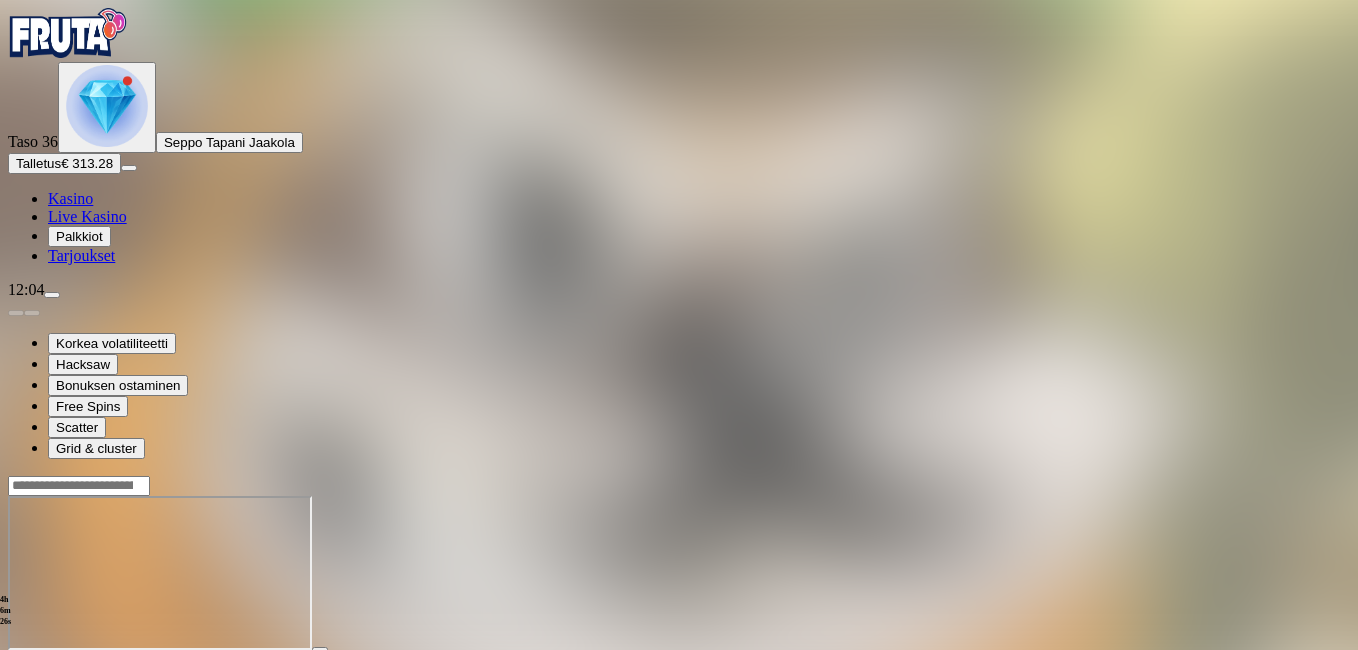 scroll, scrollTop: 0, scrollLeft: 0, axis: both 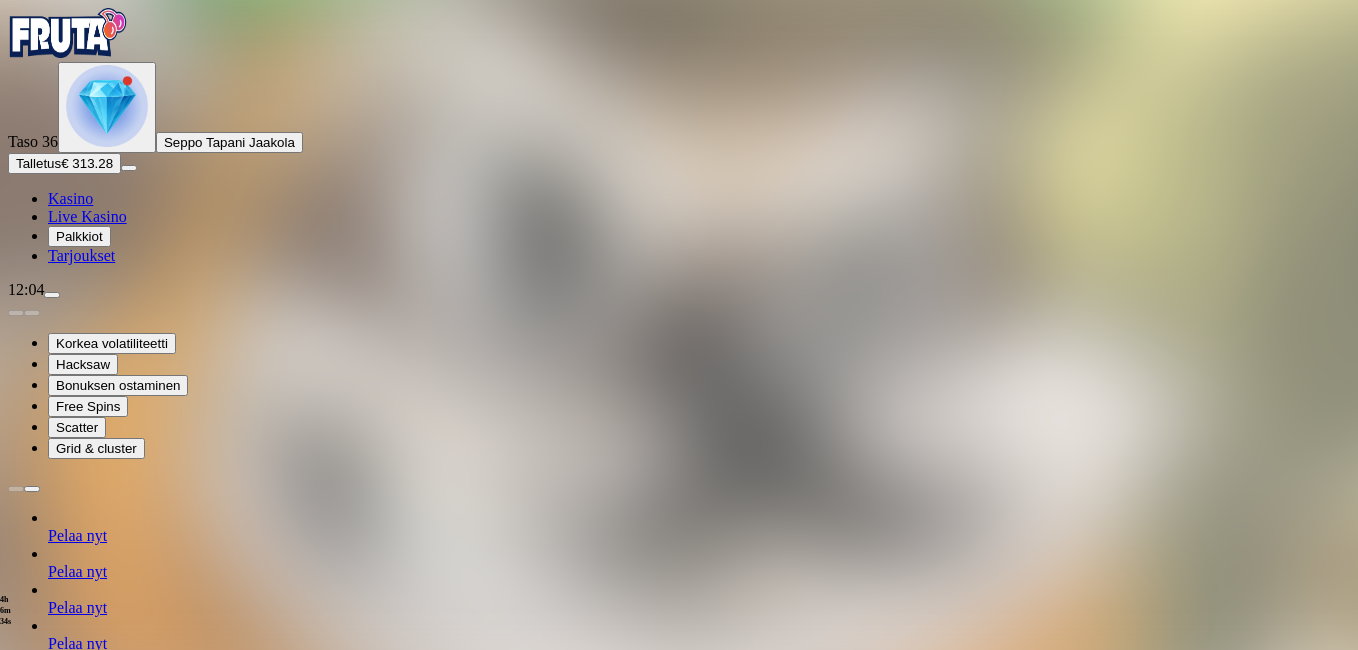 click at bounding box center [16, 1258] 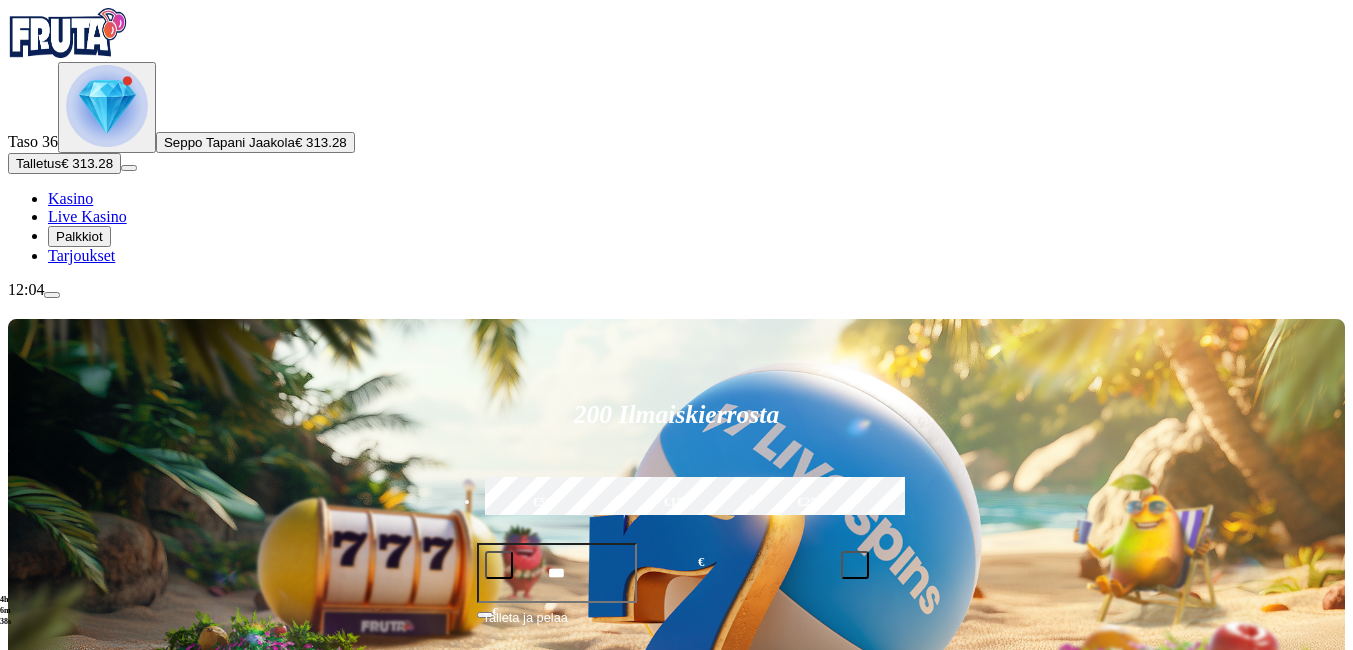 click at bounding box center (32, 1027) 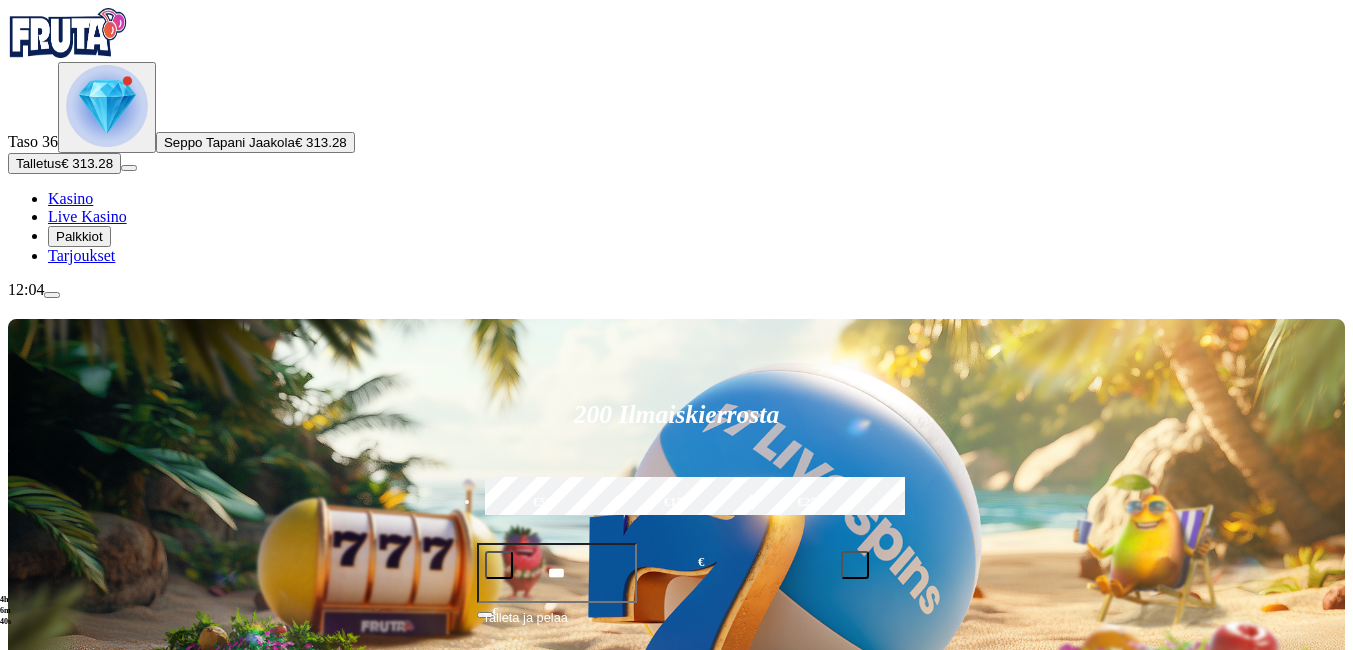 click on "Pelaa nyt" at bounding box center [-752, 1646] 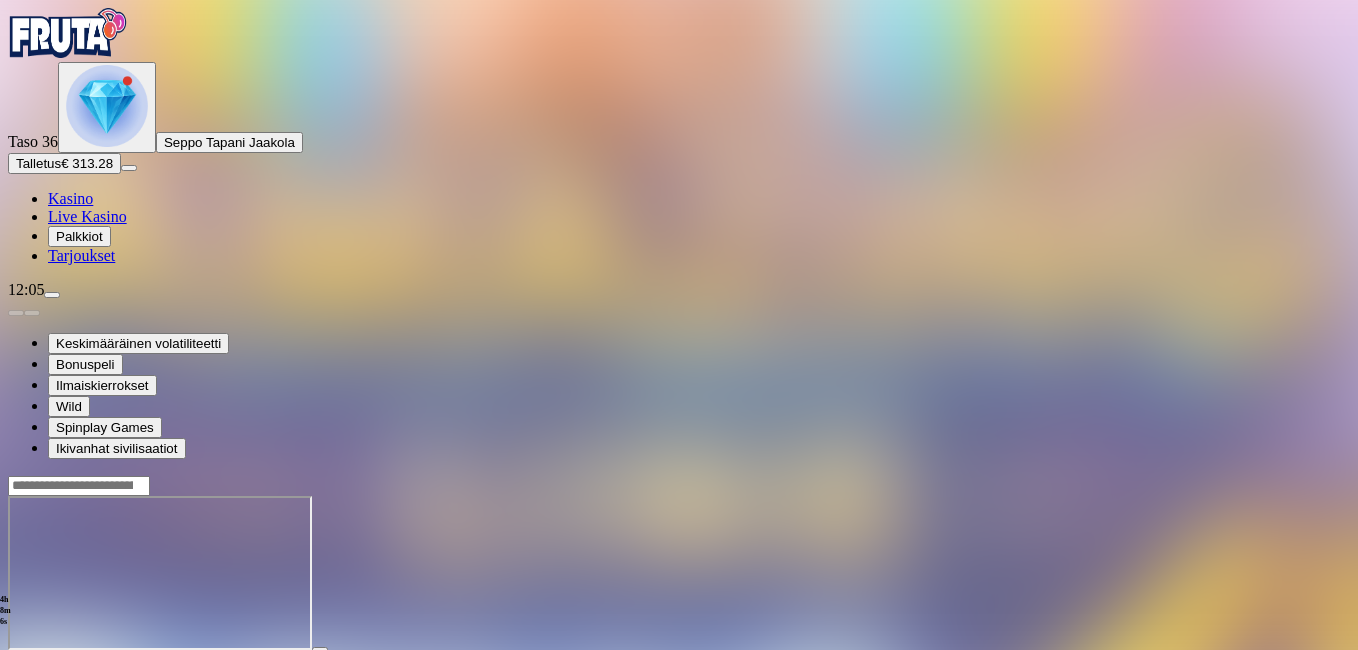 click at bounding box center (48, 668) 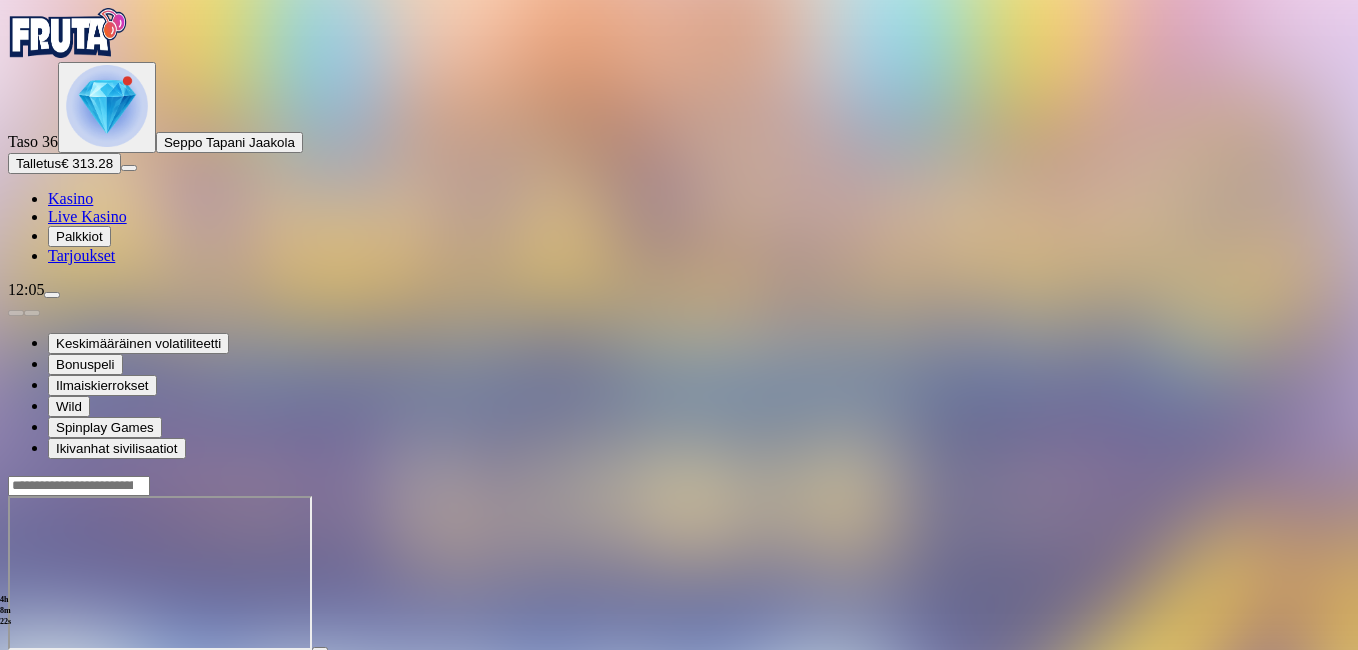 click at bounding box center (679, 573) 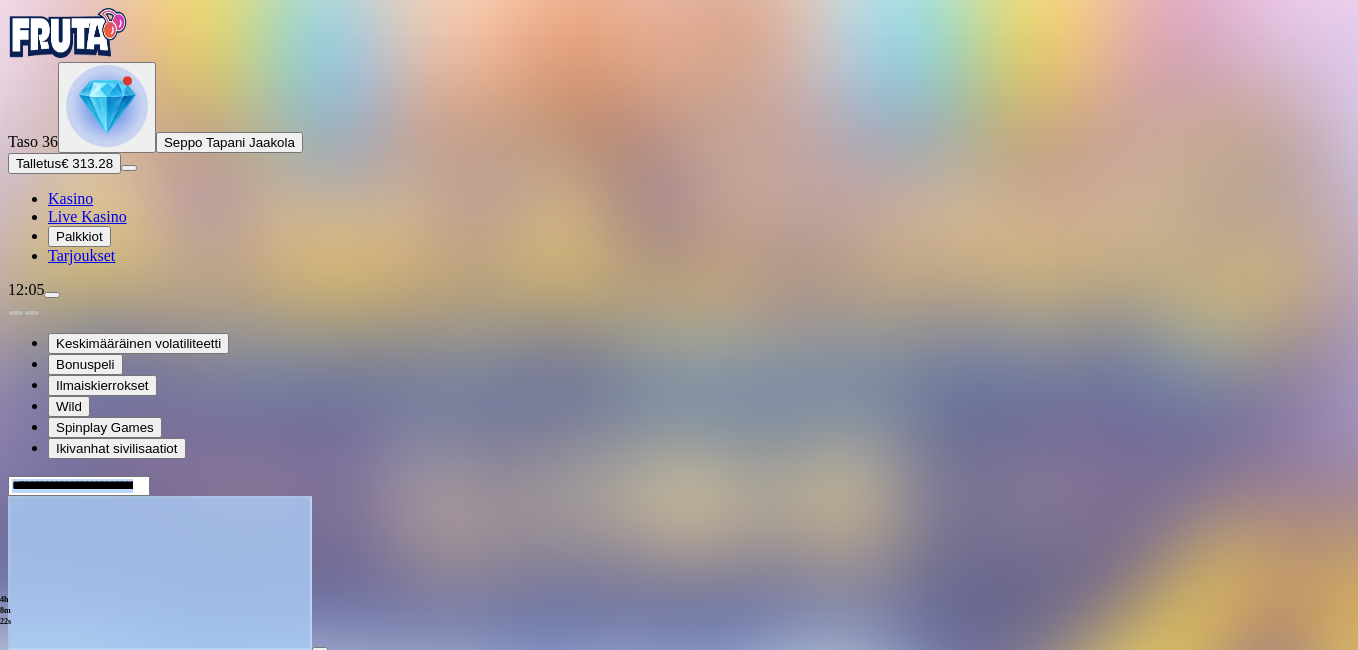click at bounding box center [679, 573] 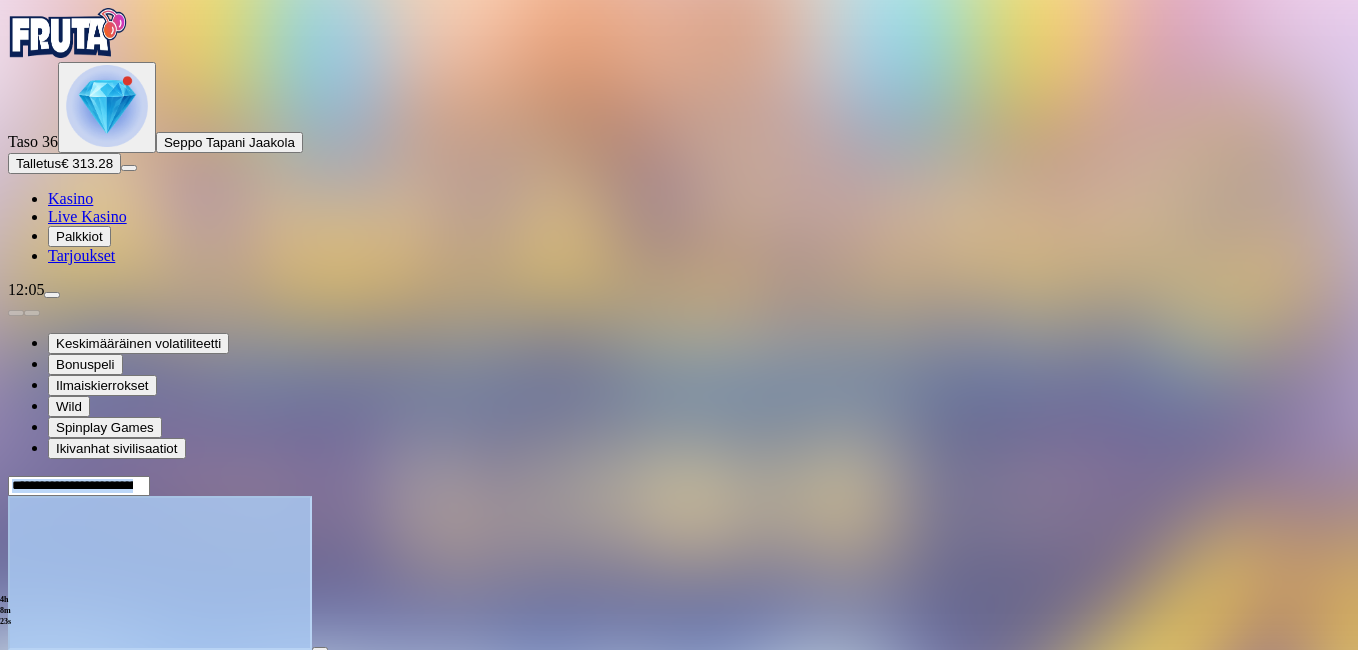 click at bounding box center (679, 573) 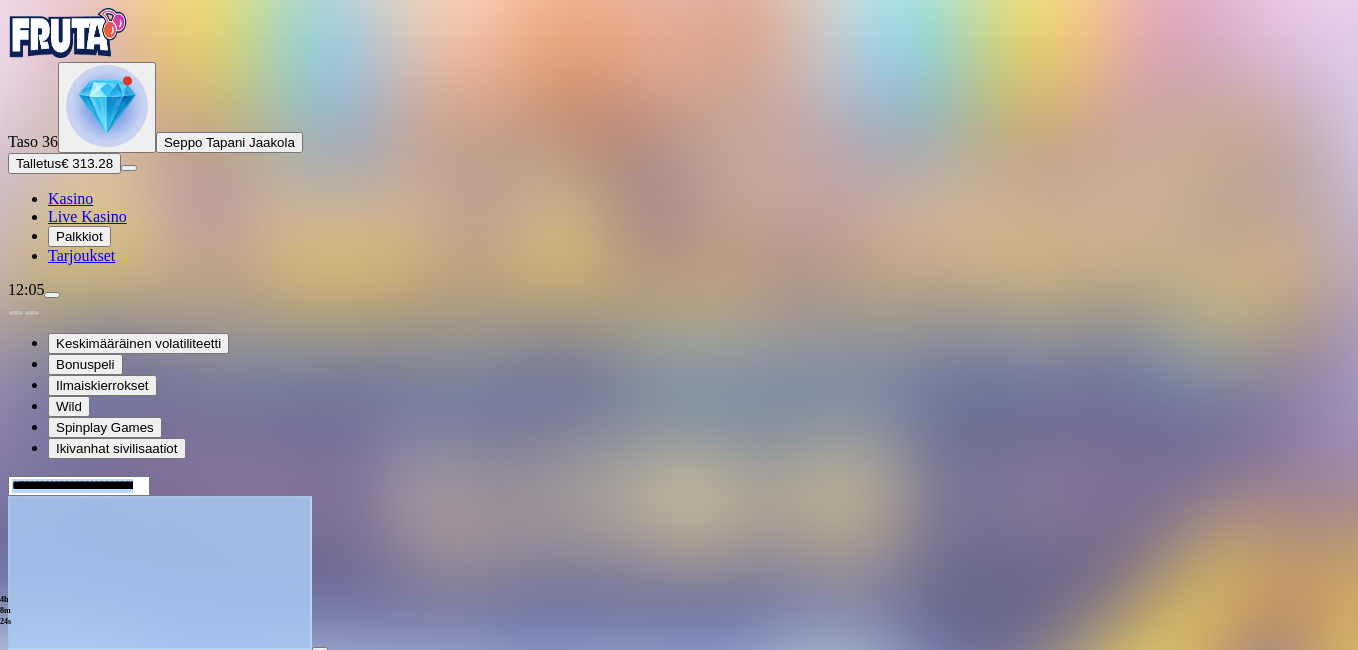 drag, startPoint x: 1275, startPoint y: 380, endPoint x: 1281, endPoint y: 286, distance: 94.19129 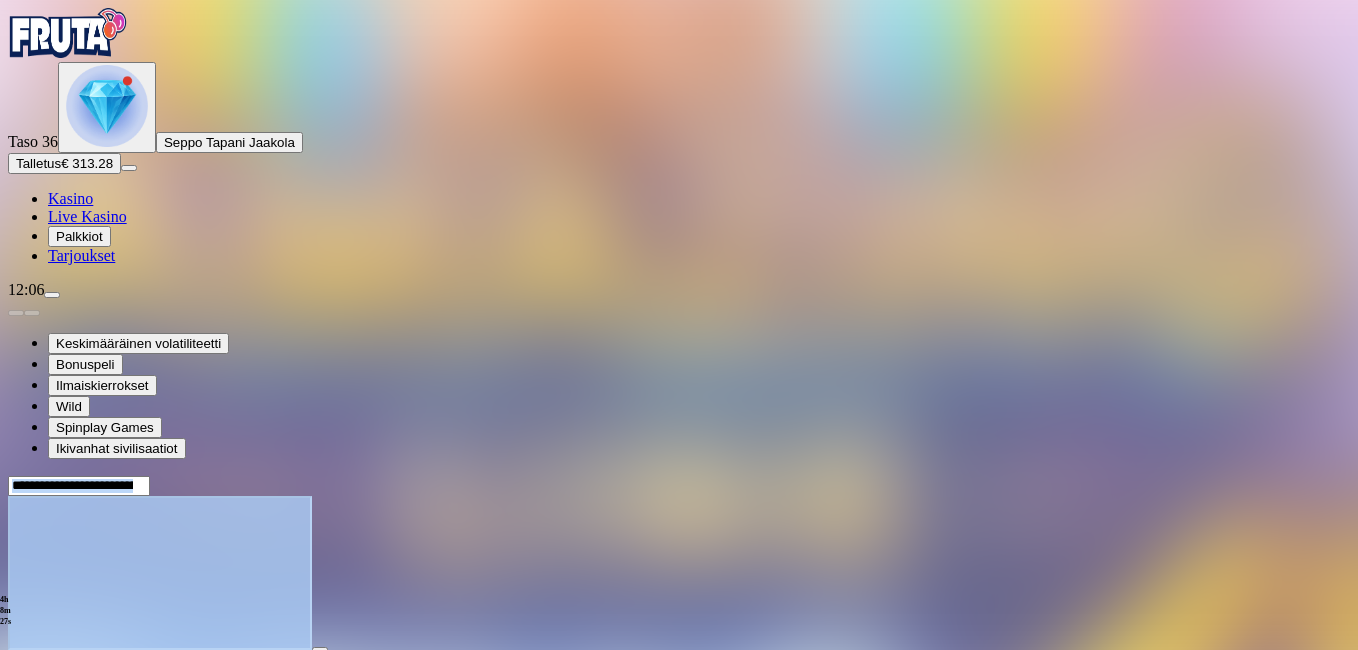 drag, startPoint x: 1281, startPoint y: 286, endPoint x: 1245, endPoint y: 110, distance: 179.64409 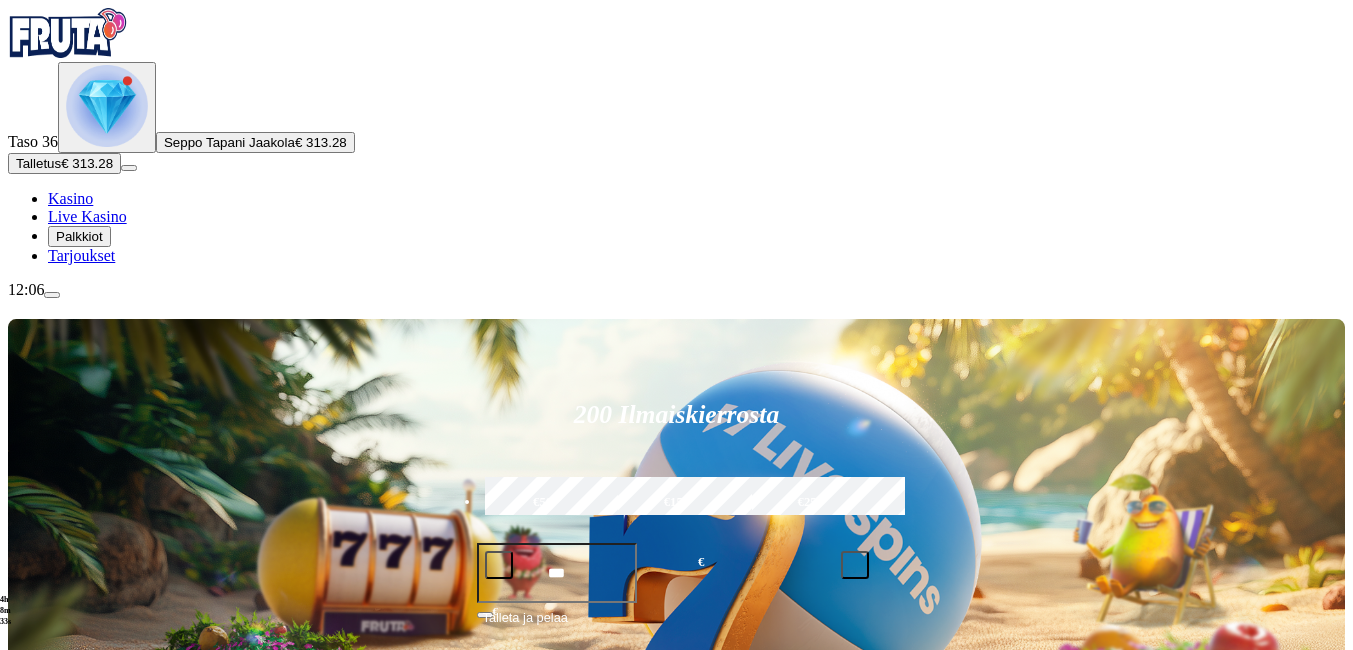 click at bounding box center [948, 855] 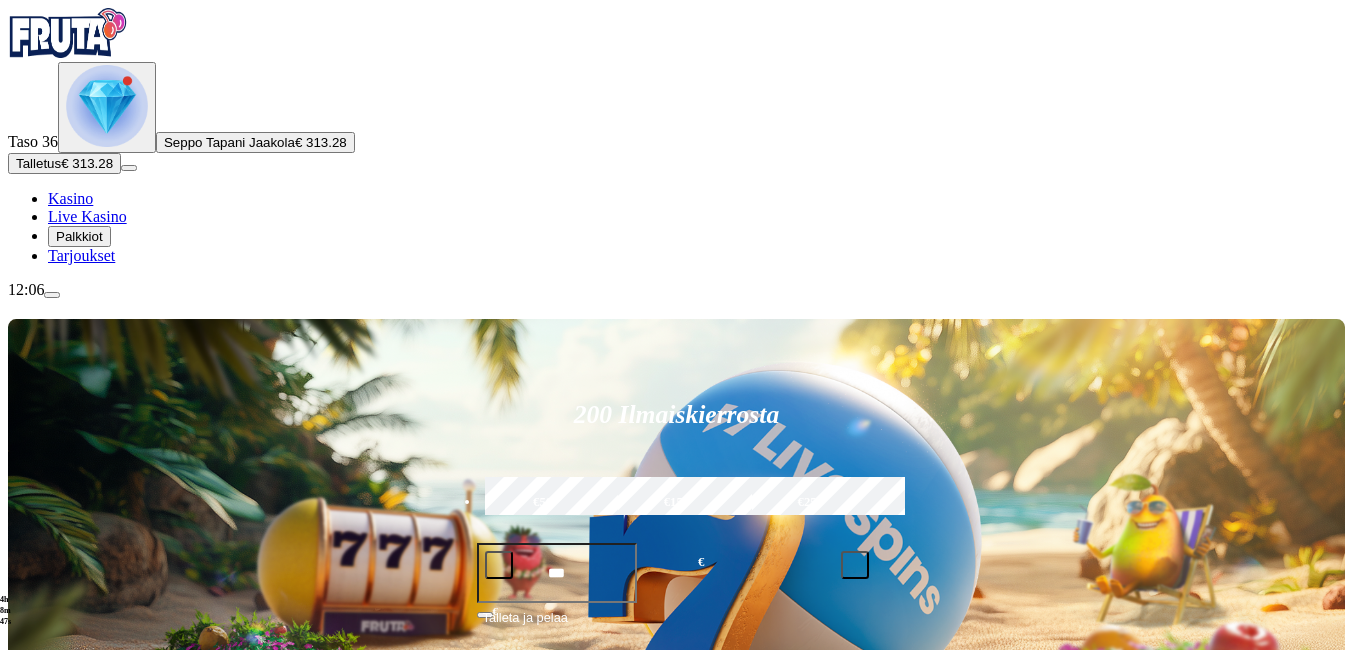 scroll, scrollTop: 522, scrollLeft: 0, axis: vertical 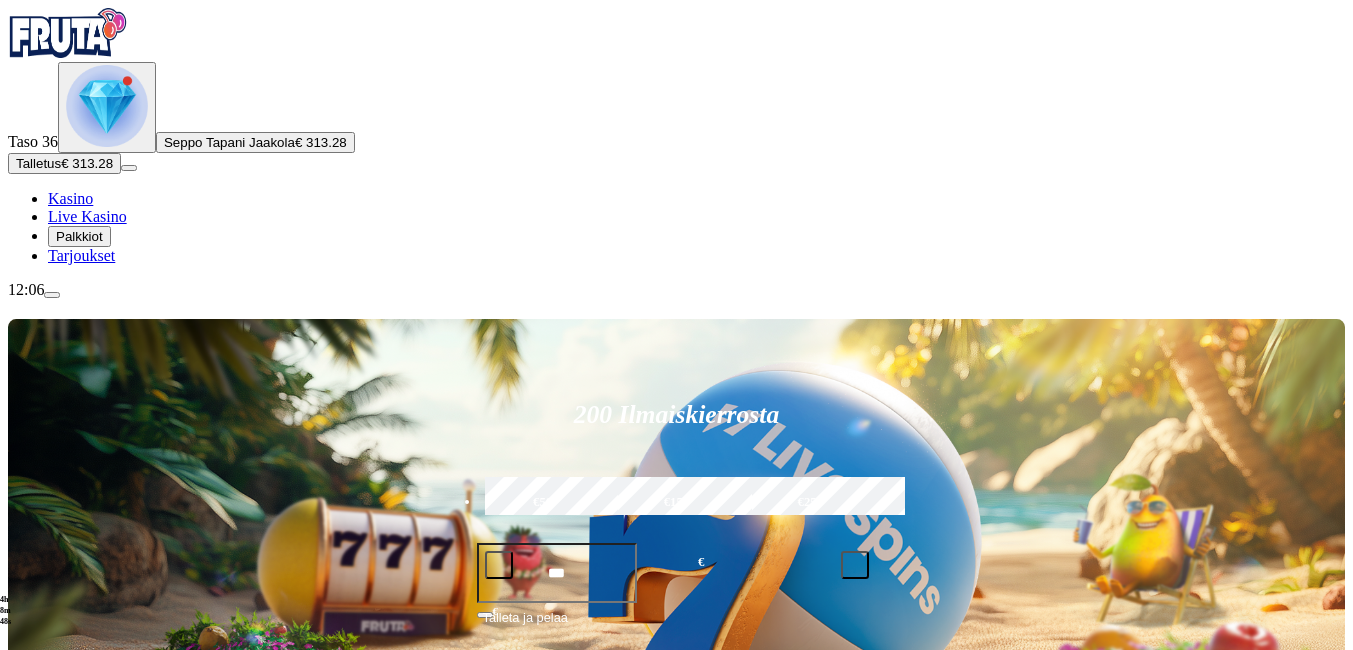 drag, startPoint x: 1272, startPoint y: 508, endPoint x: 1274, endPoint y: 545, distance: 37.054016 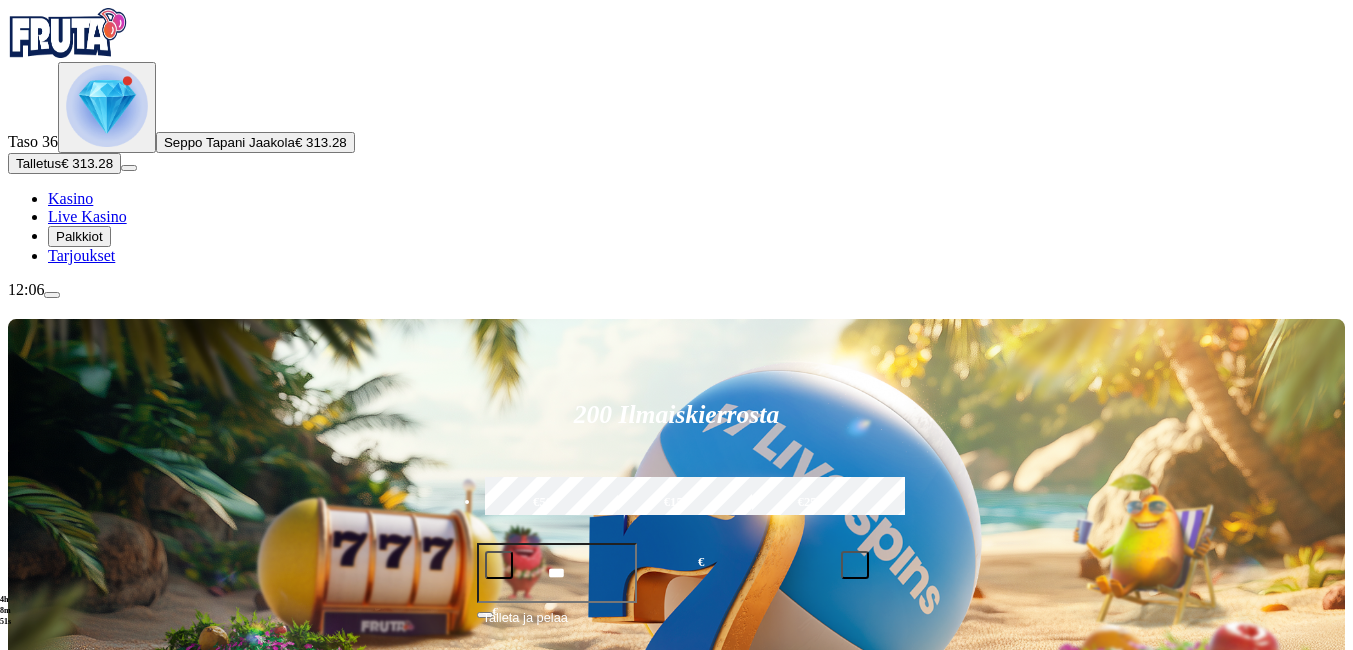 click at bounding box center (676, 325) 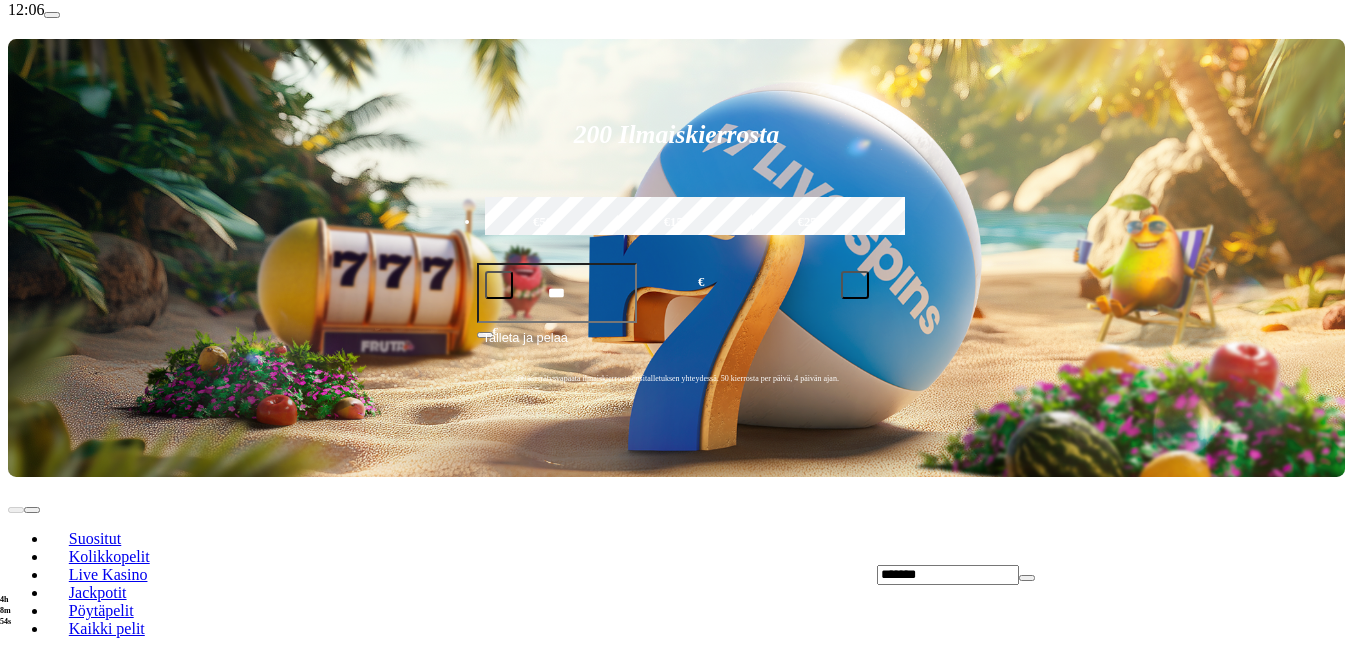 scroll, scrollTop: 320, scrollLeft: 0, axis: vertical 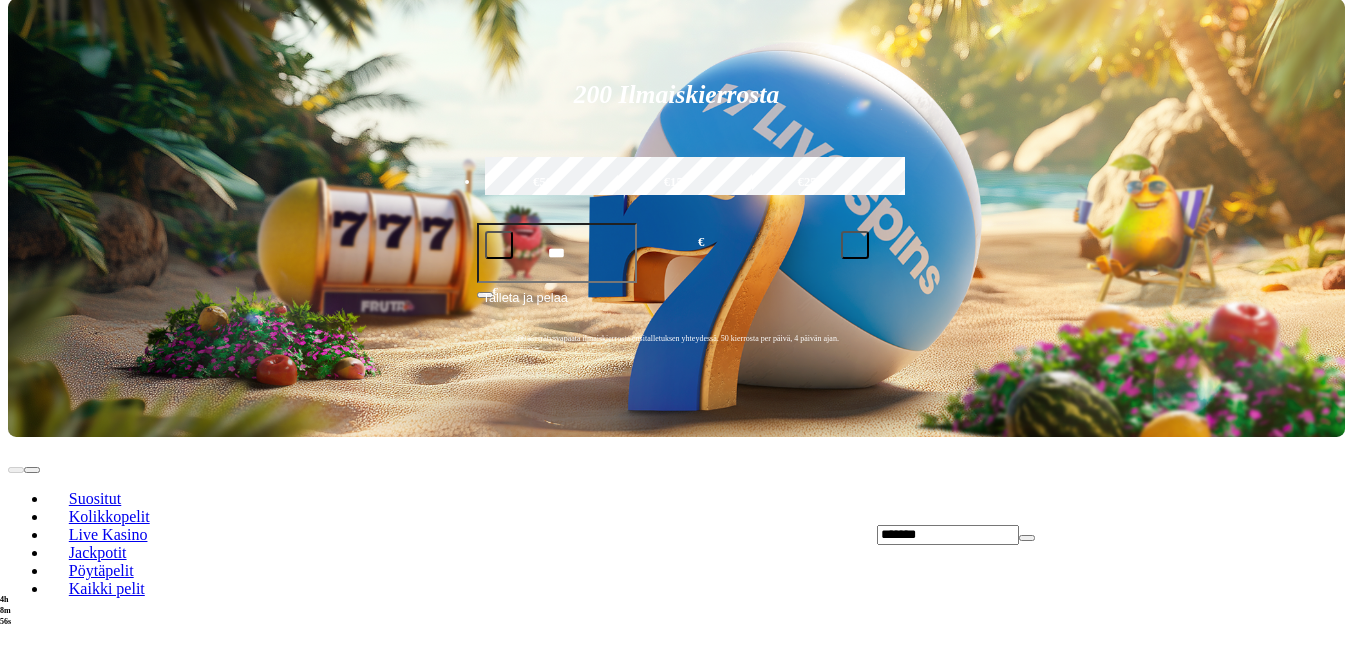 click on "*******" at bounding box center [948, 535] 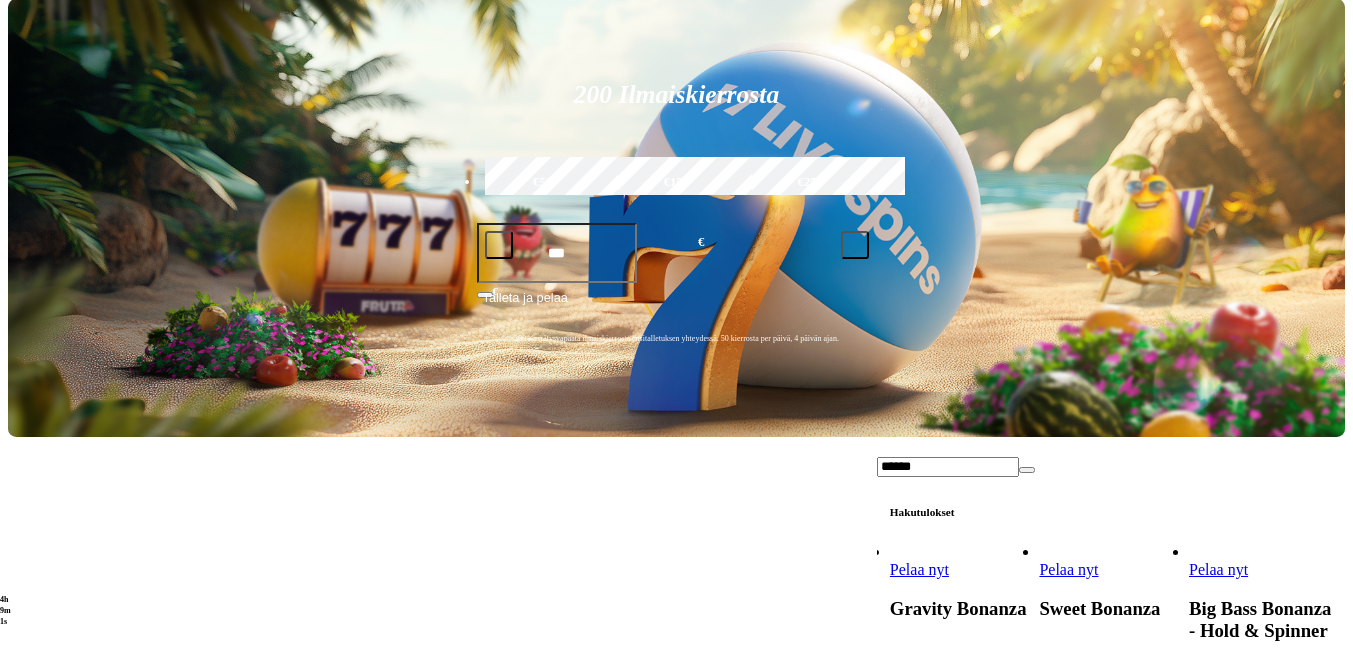type on "*******" 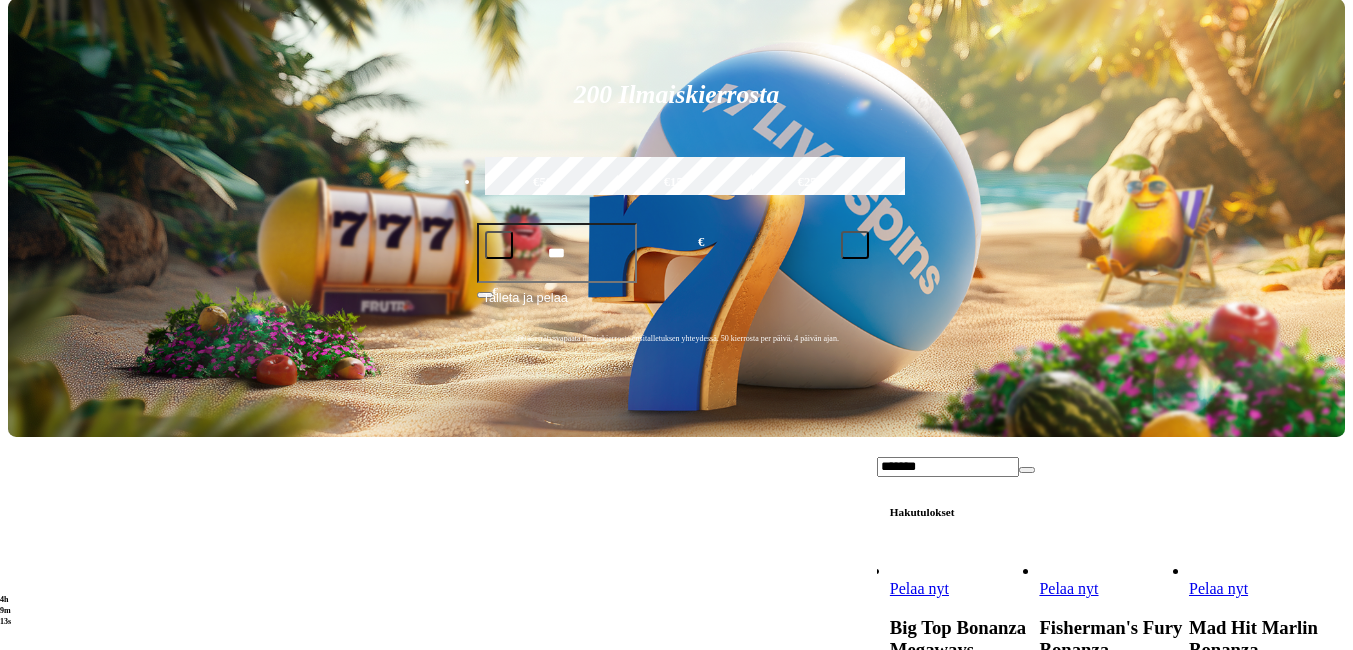 scroll, scrollTop: 803, scrollLeft: 0, axis: vertical 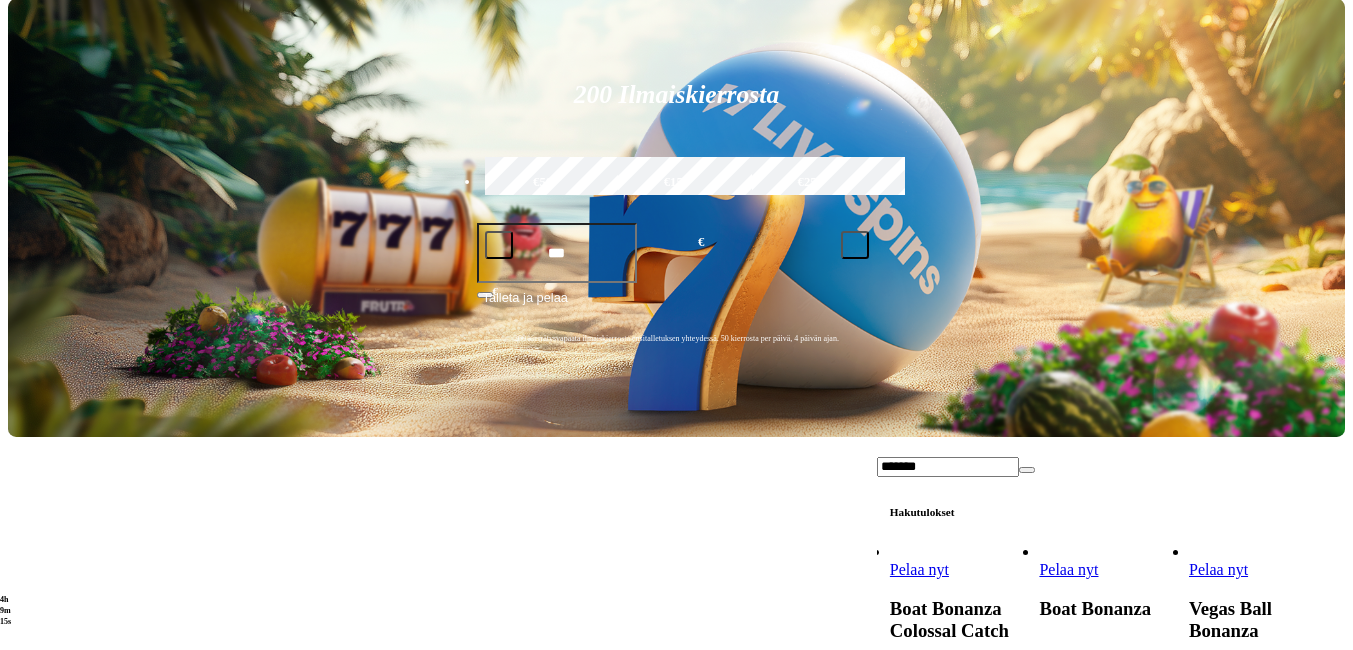 click on "Pelaa nyt" at bounding box center (1218, 439) 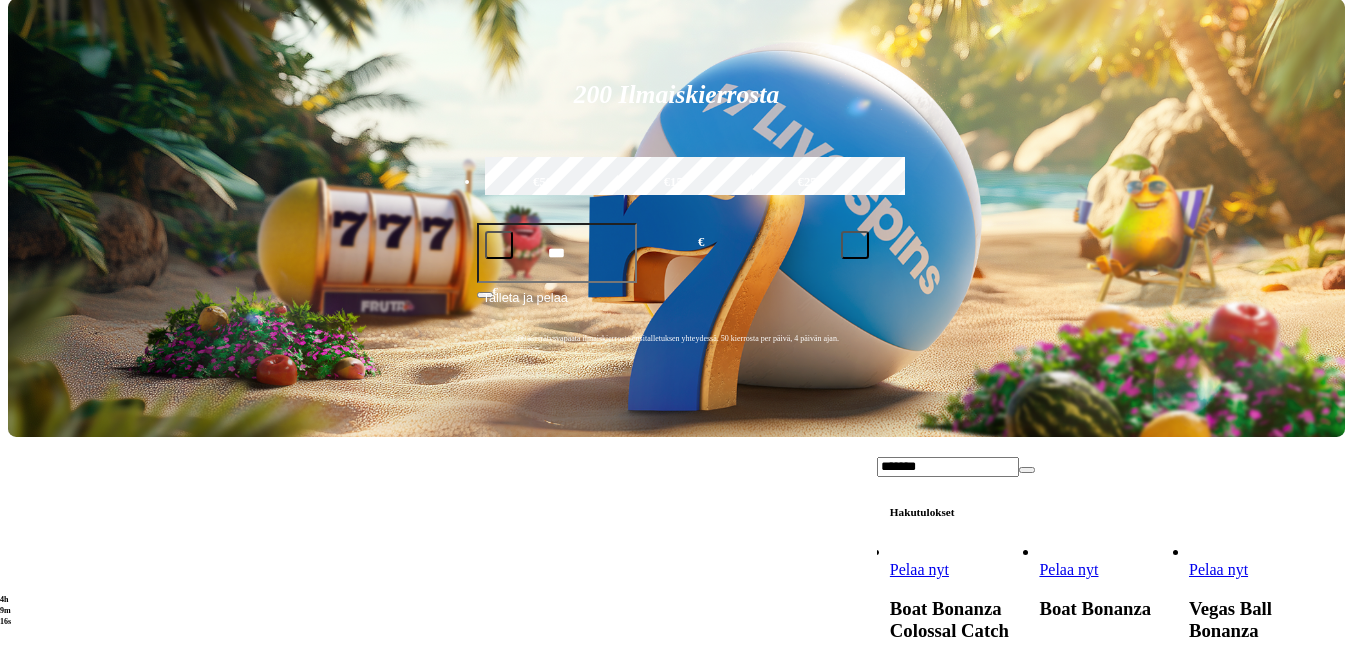 scroll, scrollTop: 0, scrollLeft: 0, axis: both 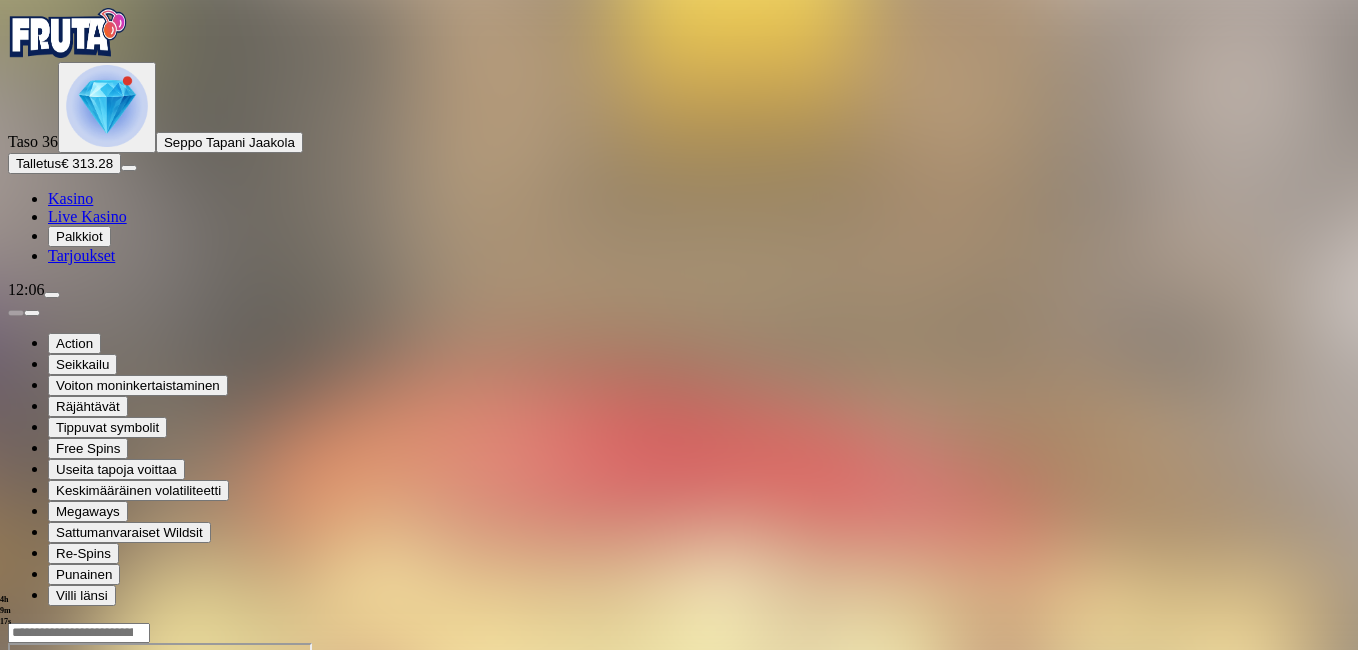 click at bounding box center [48, 815] 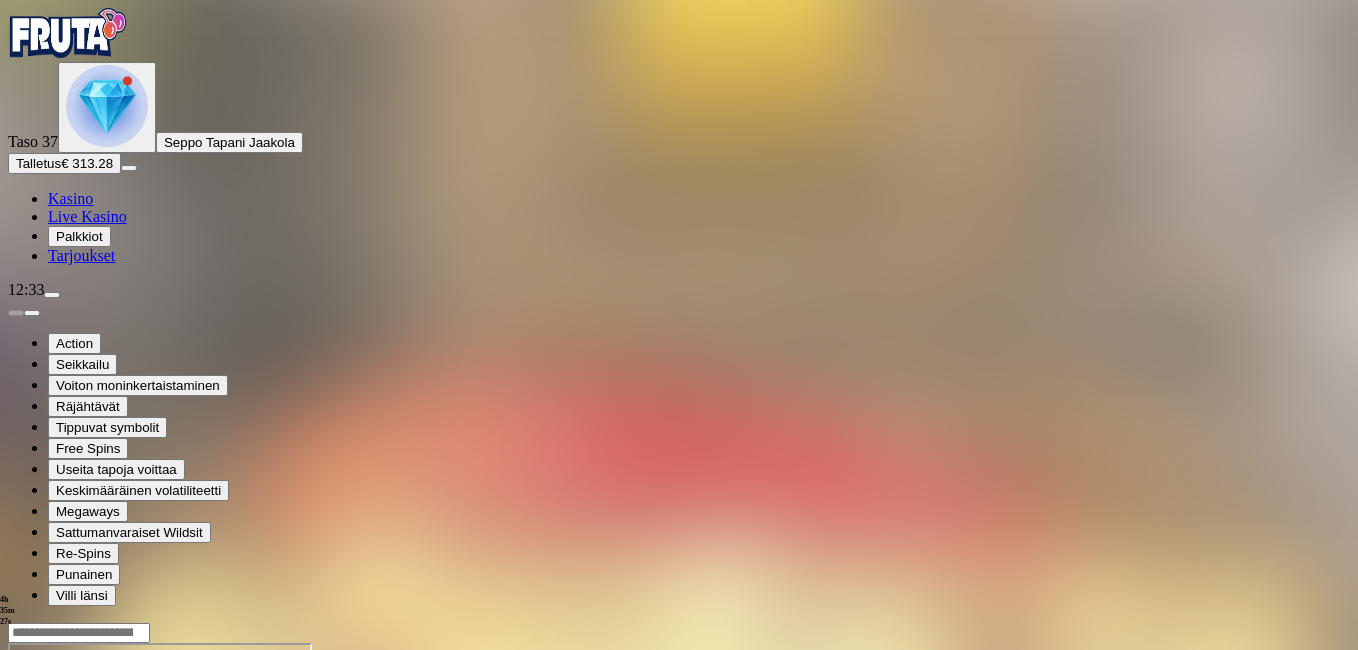 click at bounding box center (16, 815) 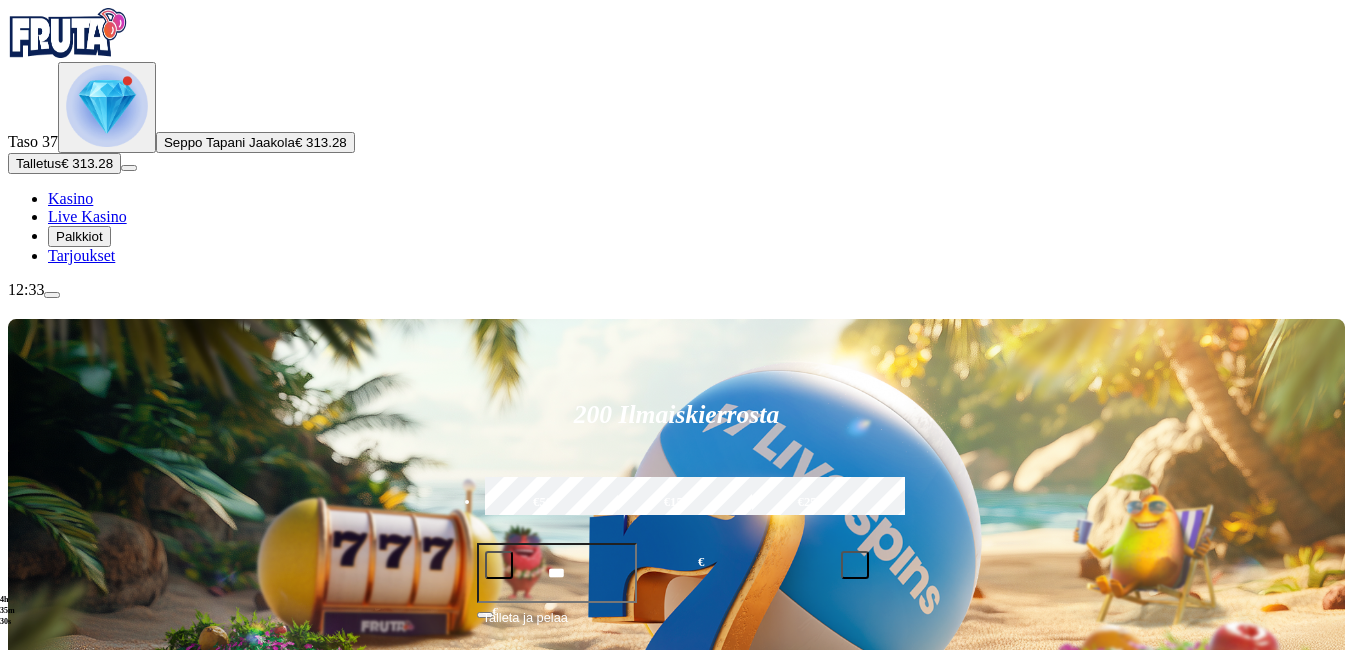 click at bounding box center (52, 295) 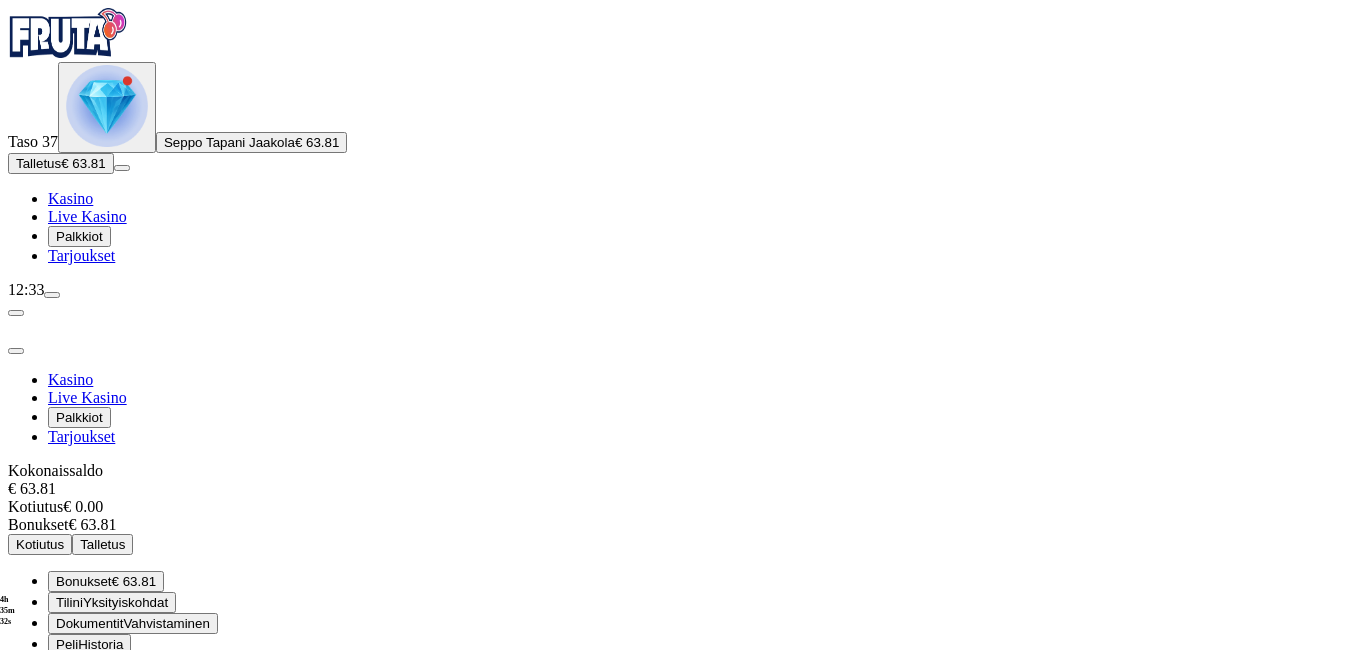 click on "€ 63.81" at bounding box center (134, 581) 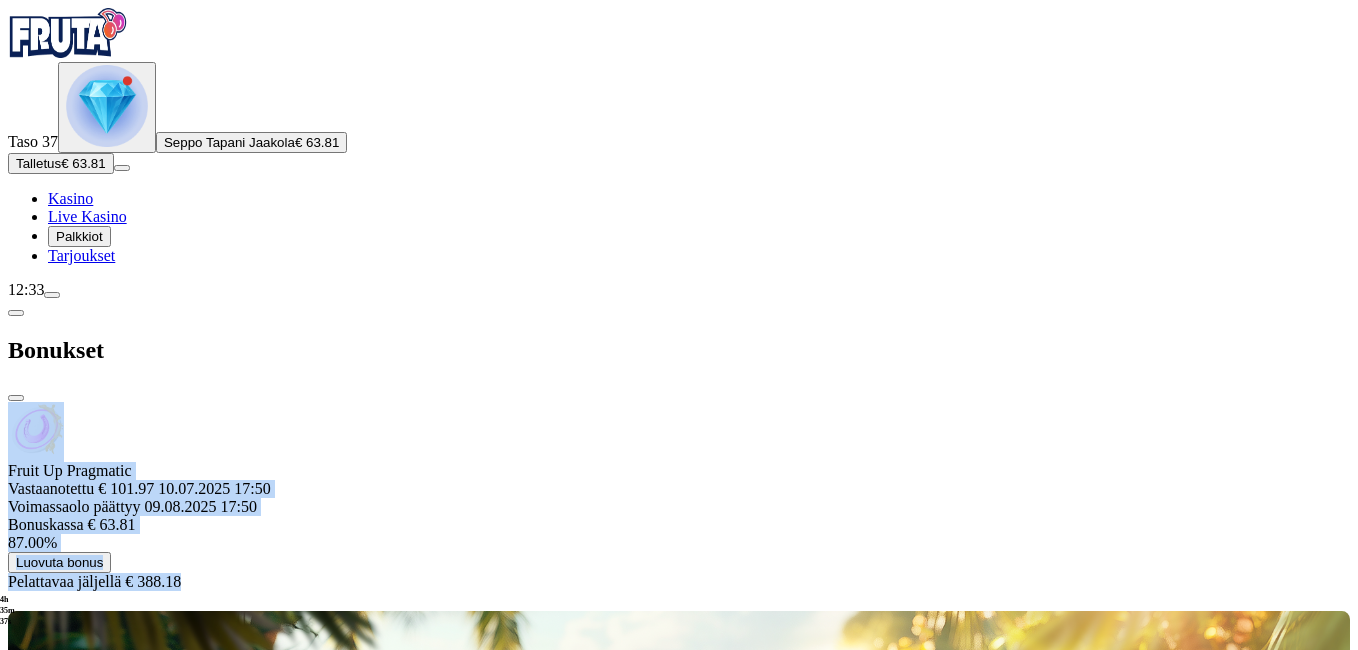 drag, startPoint x: 455, startPoint y: 337, endPoint x: 565, endPoint y: 38, distance: 318.59222 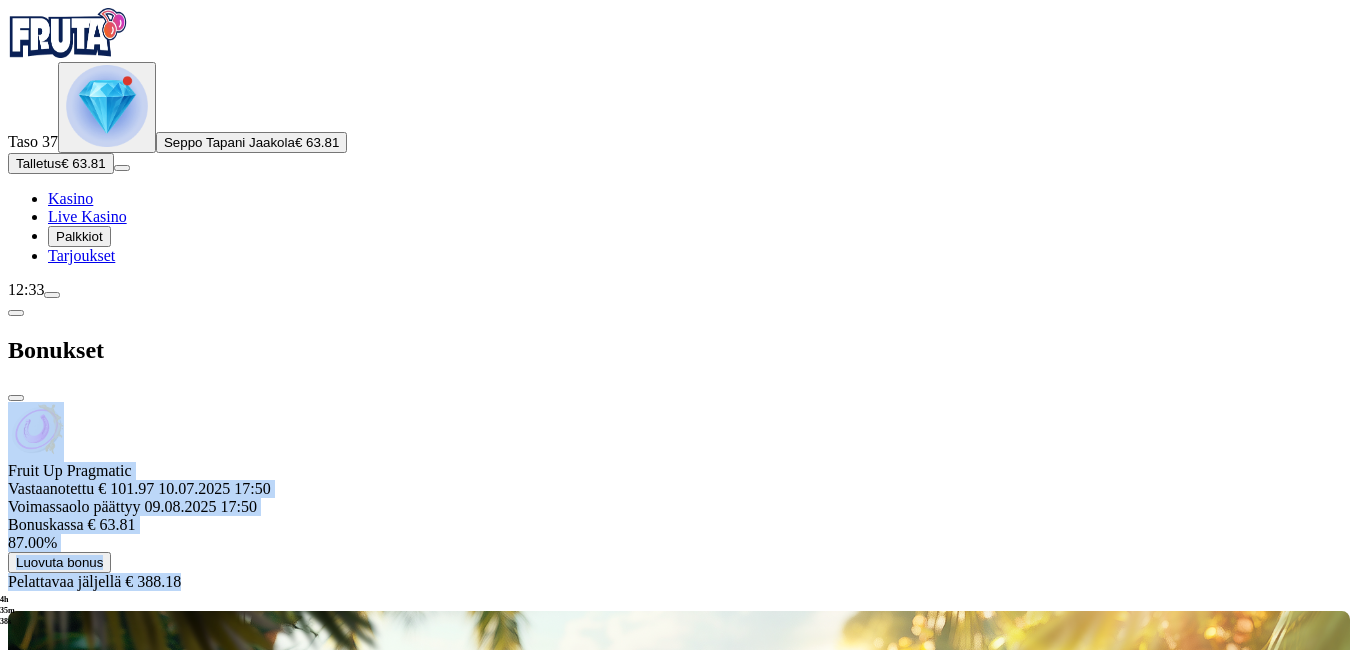 click at bounding box center [16, 398] 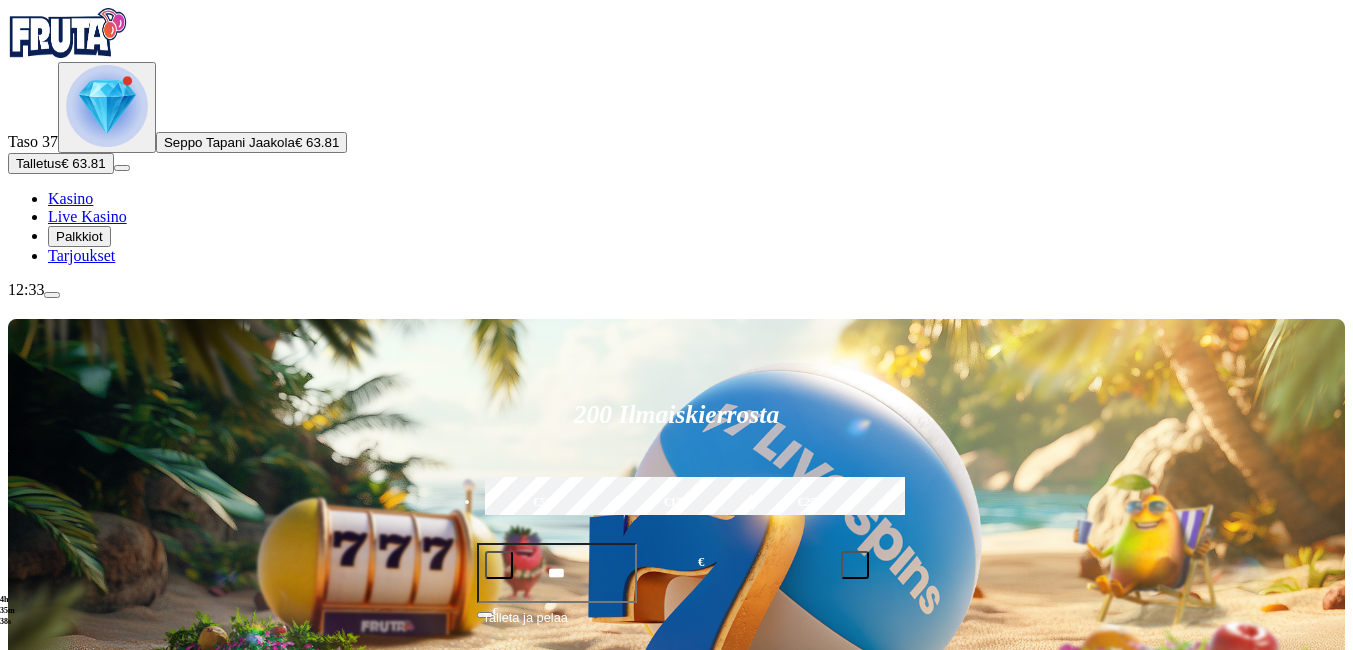 type 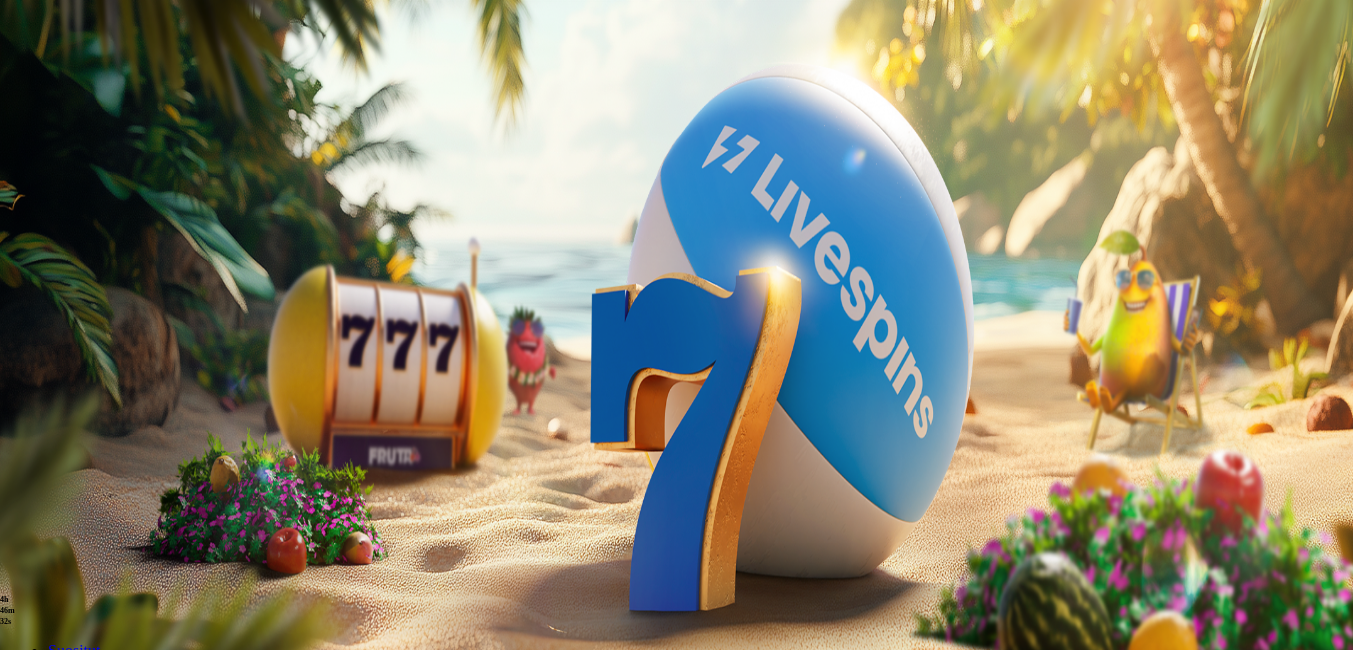 scroll, scrollTop: 0, scrollLeft: 0, axis: both 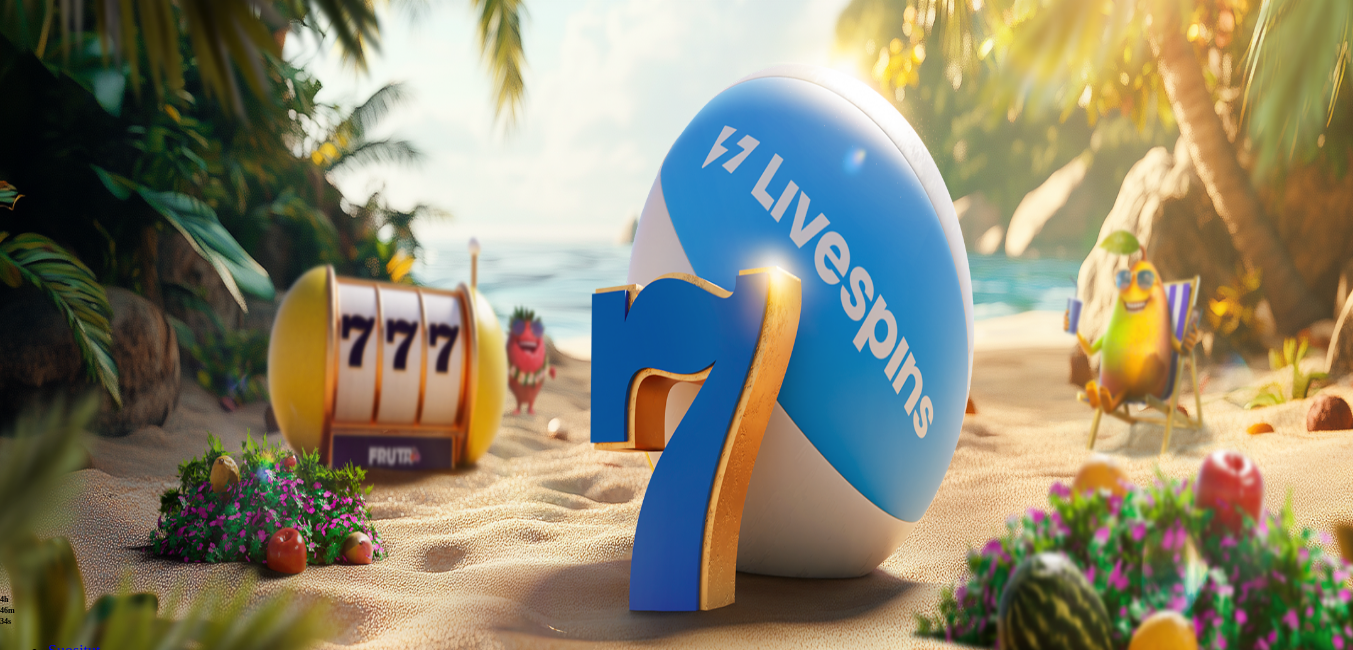 click at bounding box center [32, 622] 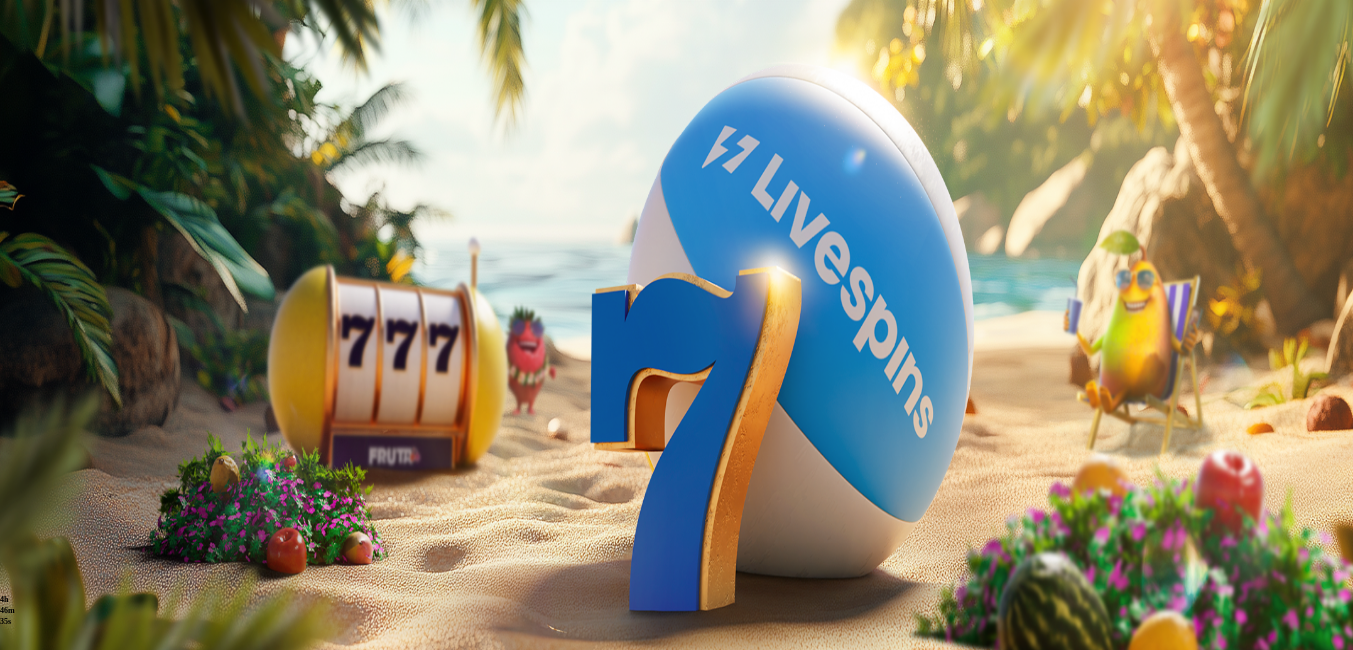 click on "Kaikki pelit" at bounding box center [-80, 740] 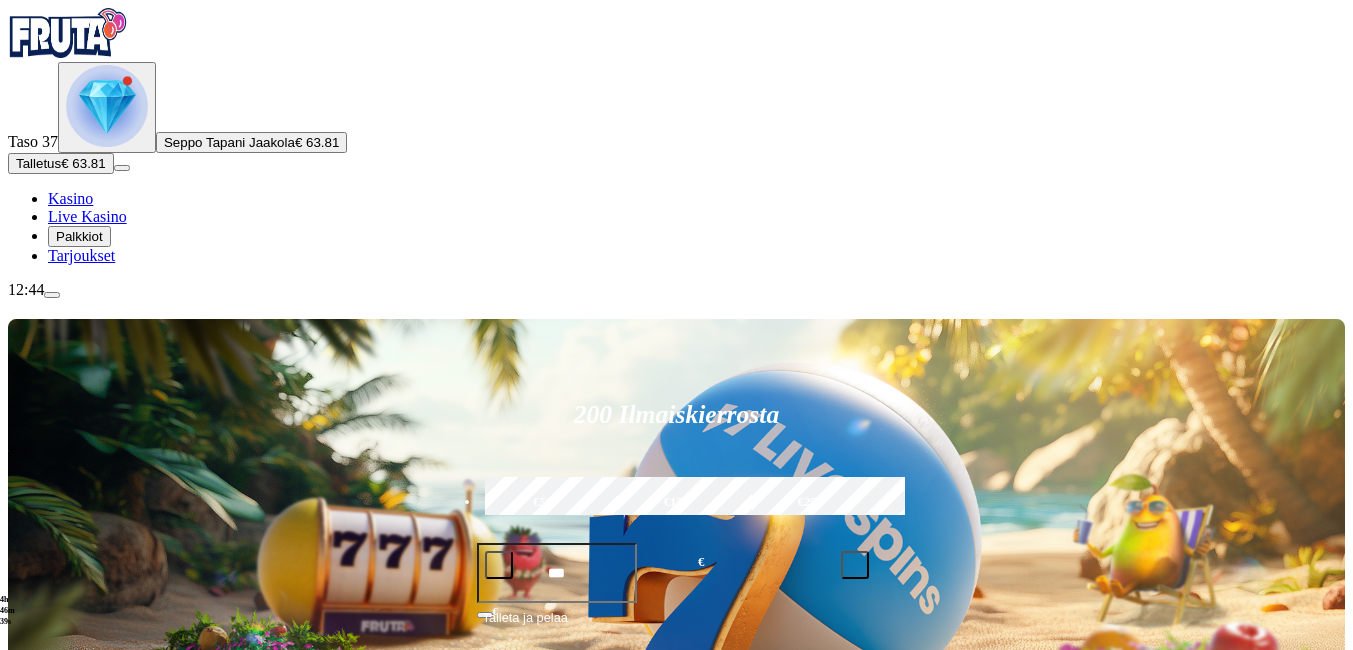 click on "[NUMBER] Ilmaiskierrosta €[AMOUNT] €[AMOUNT] €[AMOUNT] *** € € Talleta ja pelaa [NUMBER] kierrätysvapaata ilmaiskierrosta ensitalletuksen yhteydessä. [NUMBER] kierrosta per päivä, [NUMBER] päivän ajan. Suositut Kolikkopelit Live Kasino Jackpotit Pöytäpelit Kaikki pelit Pelintuottajan mukaan A-Z Pelaa nyt 3 Shamrock Pots: Power Combo Pelaa nyt MILLIONAIRE TAP CARDS Pelaa nyt Shake Shake Money Tree Pelaa nyt #Alice in the Wild Pelaa nyt #LuxuryLife Pelaa nyt 1 2 3 Boom! Pelaa nyt 1 Reel - Cupid's Charm Pelaa nyt 1 Reel - Demi Gods Vl Pelaa nyt 1 Reel - Egyptian Marvel Pelaa nyt 1 Reel - Golden Rush Pelaa nyt 1 Reel - Patrick's Day Craze Pelaa nyt 1 Reel - Tales Of Camelot Pelaa nyt 1 Reel - Trading Frenzy Pelaa nyt 1 Reel - Xmas Magic Pelaa nyt 10 Flaming Bisons Pelaa nyt 10 Pharaohs Pelaa nyt 10 Swords Pelaa nyt 10,000 Years Before Cash Pelaa nyt 100 Joker Staxx Pelaa nyt 100 Stunning Fruits Pelaa nyt 100 Zombies Pelaa nyt 10000 Wishes Pelaa nyt 10001 Nights Pelaa nyt 10001 Nights Megaways Pelaa nyt 1000x Busta Pelaa nyt Ehdot" at bounding box center [676, 1293] 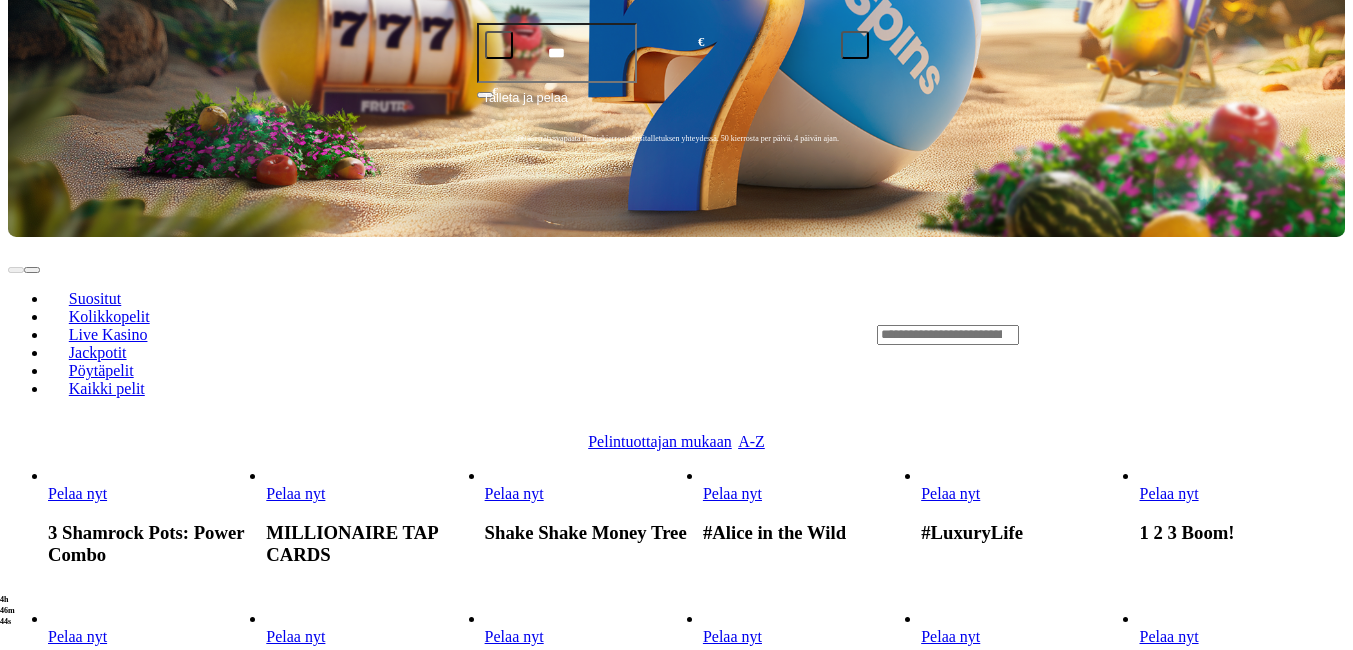 scroll, scrollTop: 560, scrollLeft: 0, axis: vertical 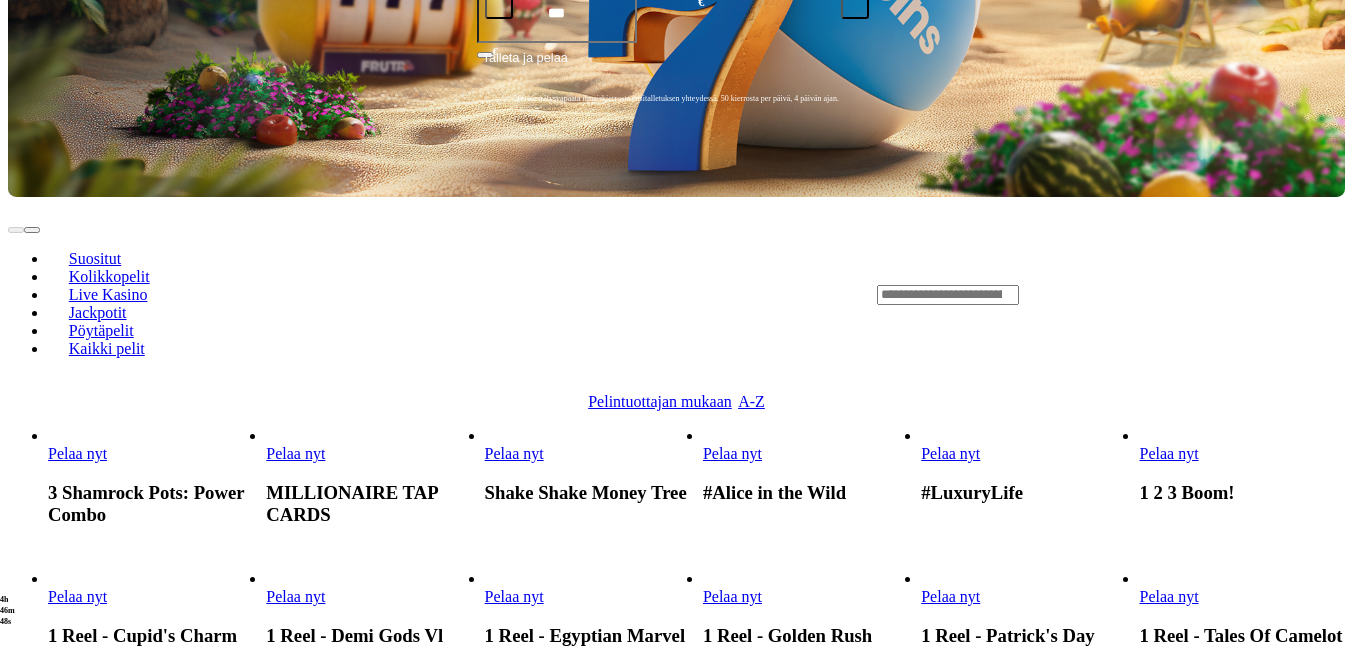 click on "Pelaa nyt" at bounding box center [514, 596] 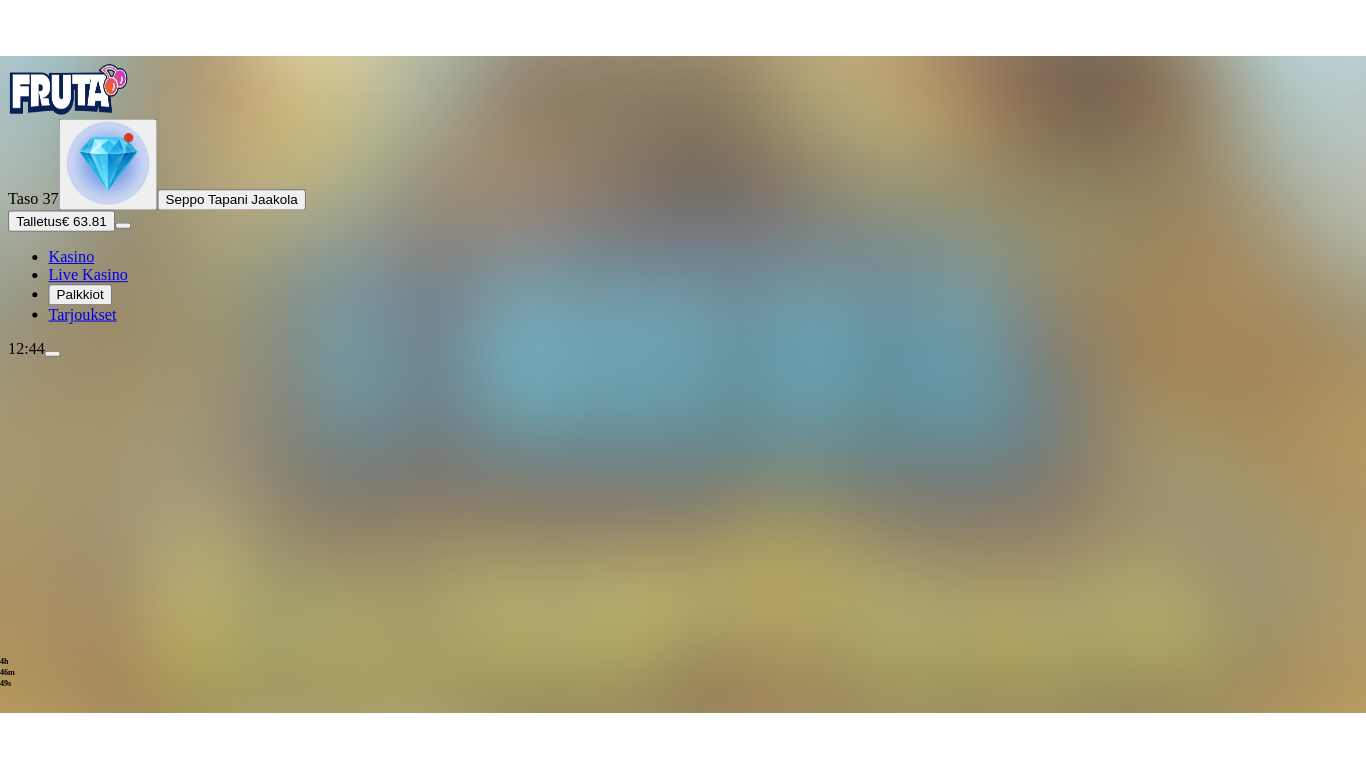 scroll, scrollTop: 0, scrollLeft: 0, axis: both 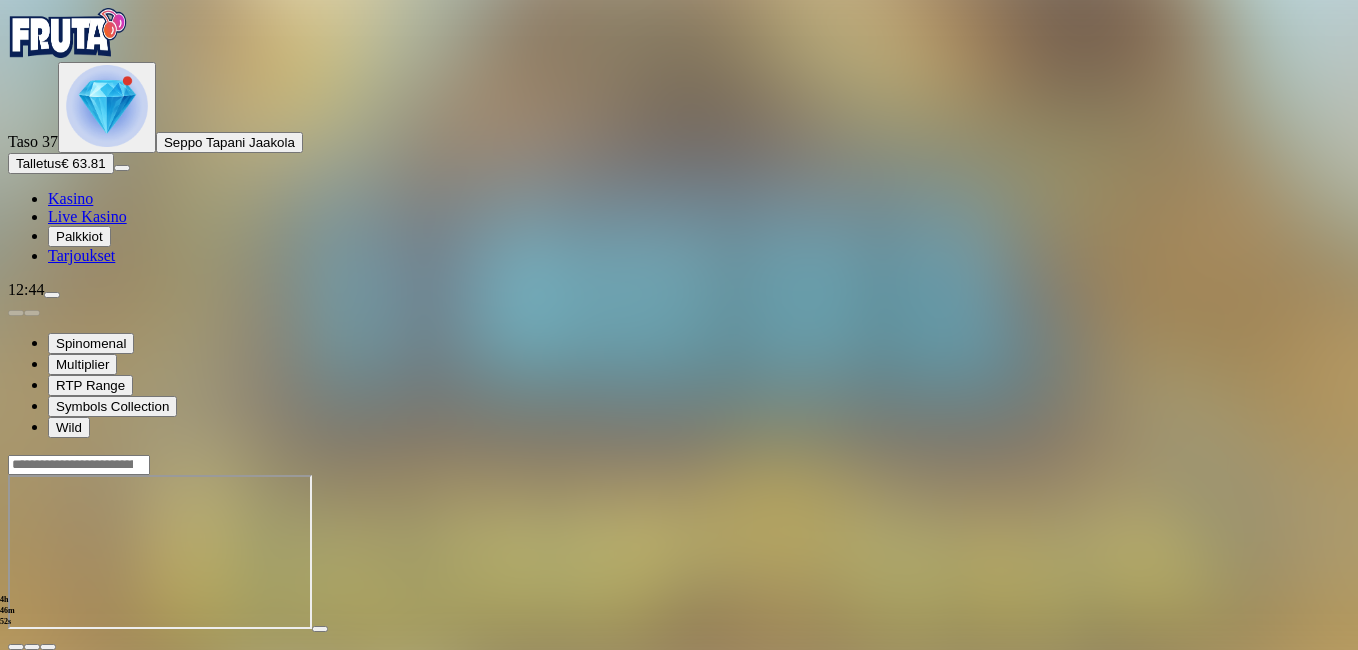 click at bounding box center [48, 647] 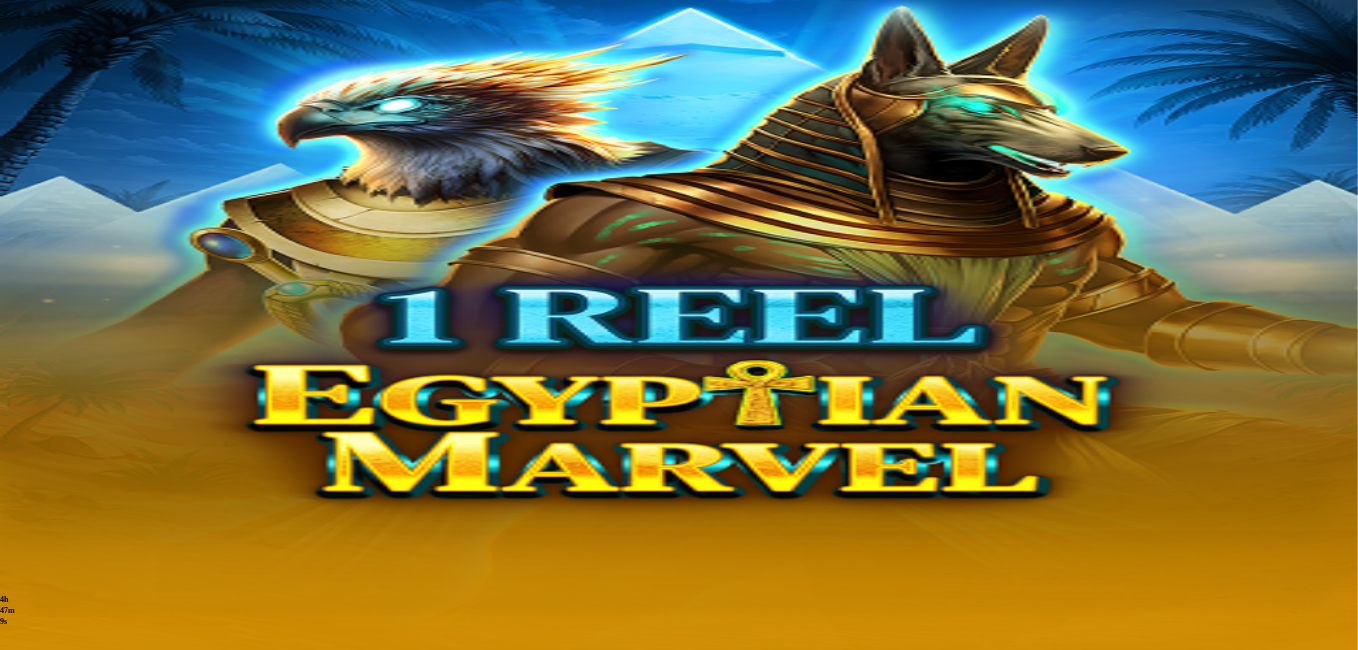 scroll, scrollTop: 0, scrollLeft: 0, axis: both 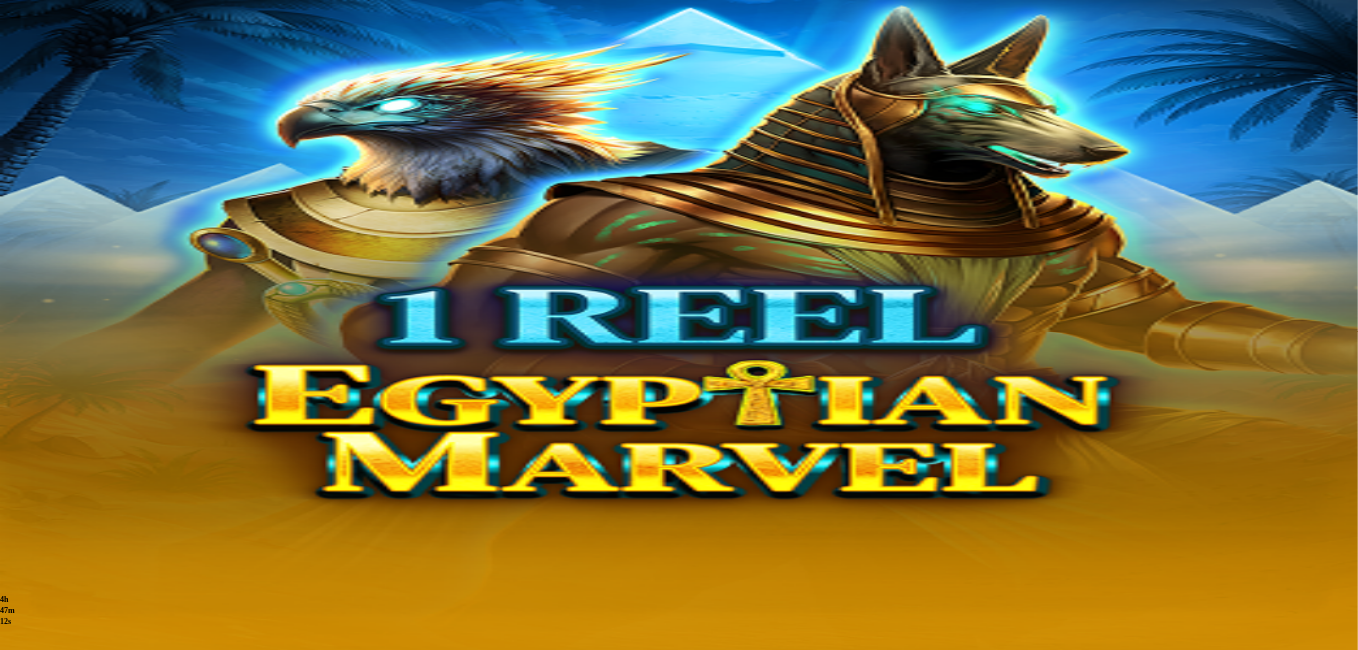 click at bounding box center (48, 647) 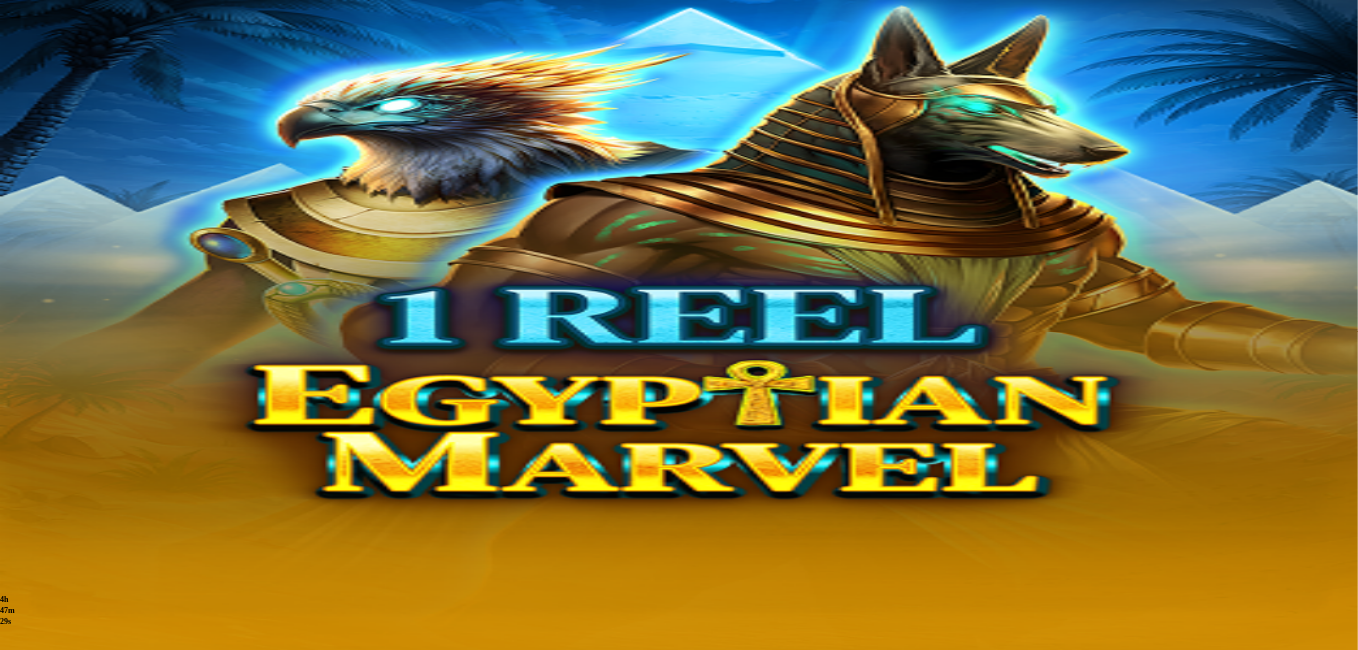 click at bounding box center [16, 647] 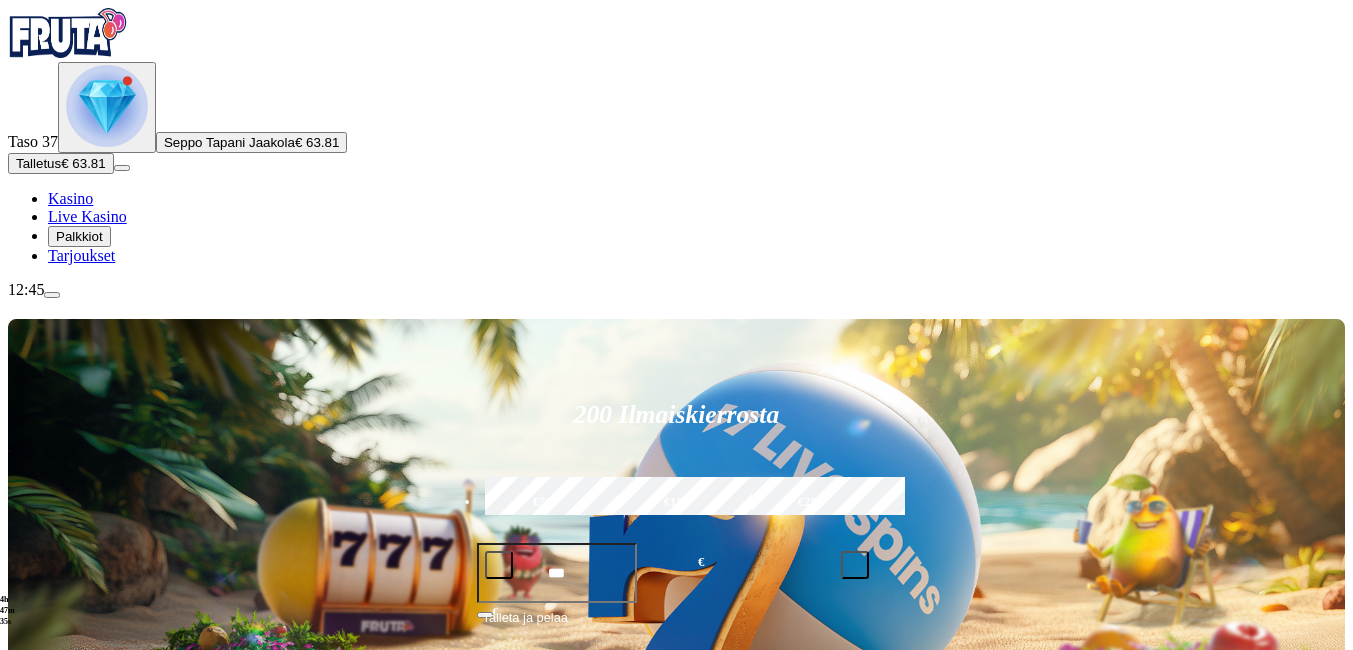 click on "Pelaa nyt" at bounding box center (77, 1264) 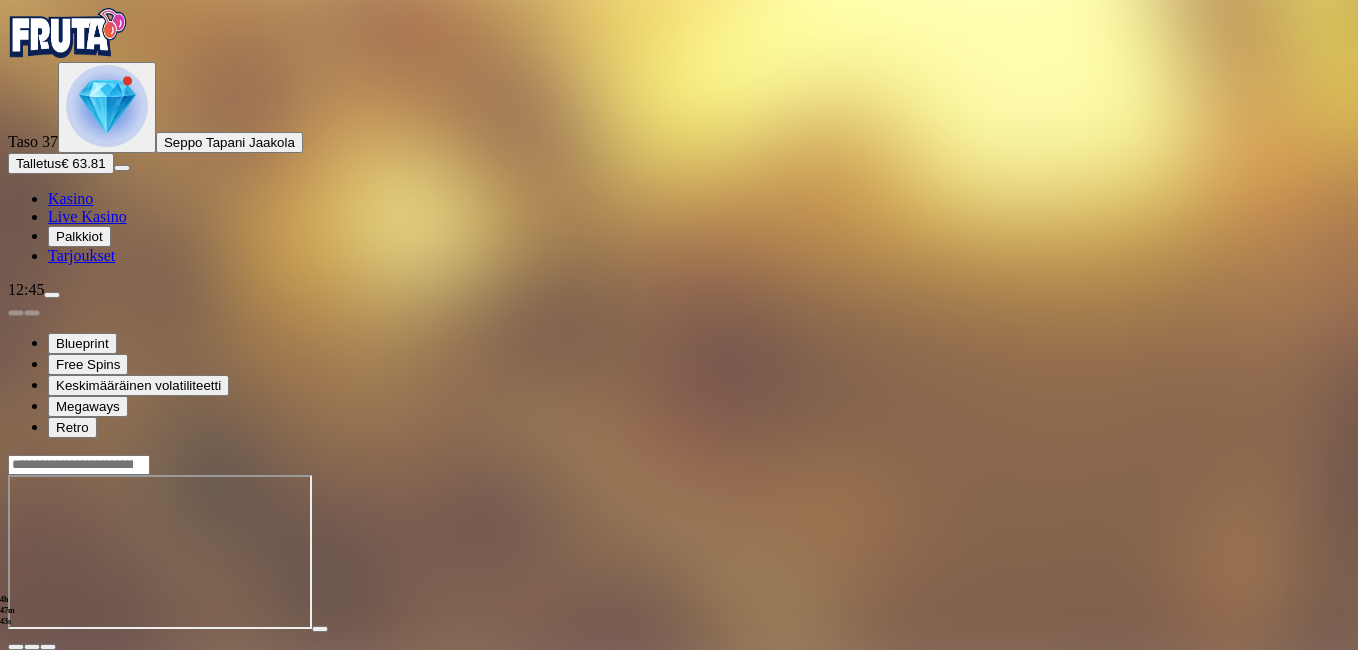 click at bounding box center (48, 647) 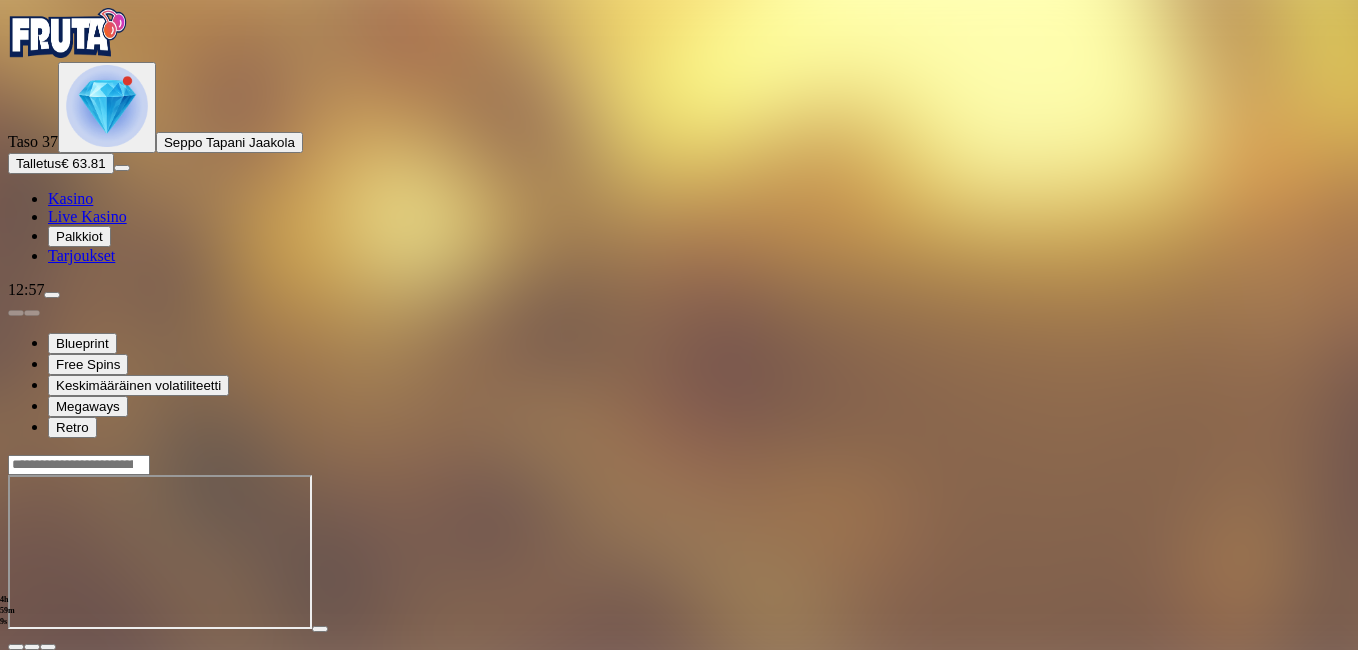 click at bounding box center [16, 647] 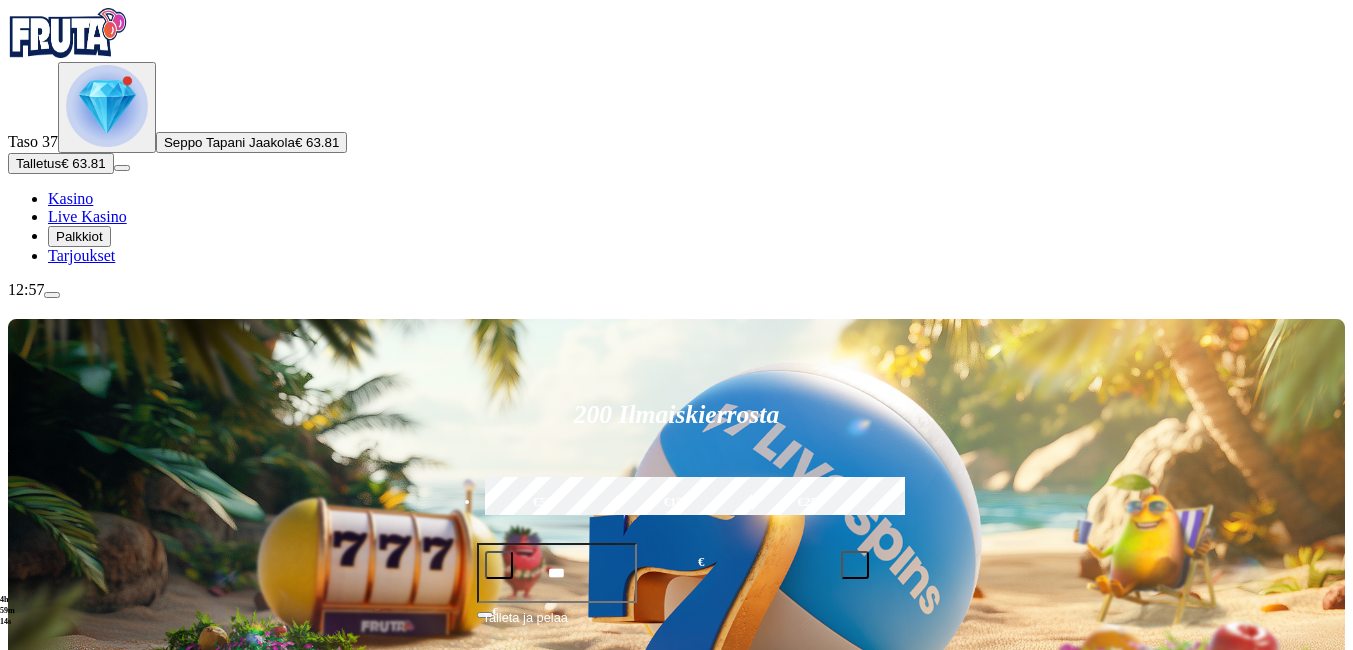 click at bounding box center (52, 295) 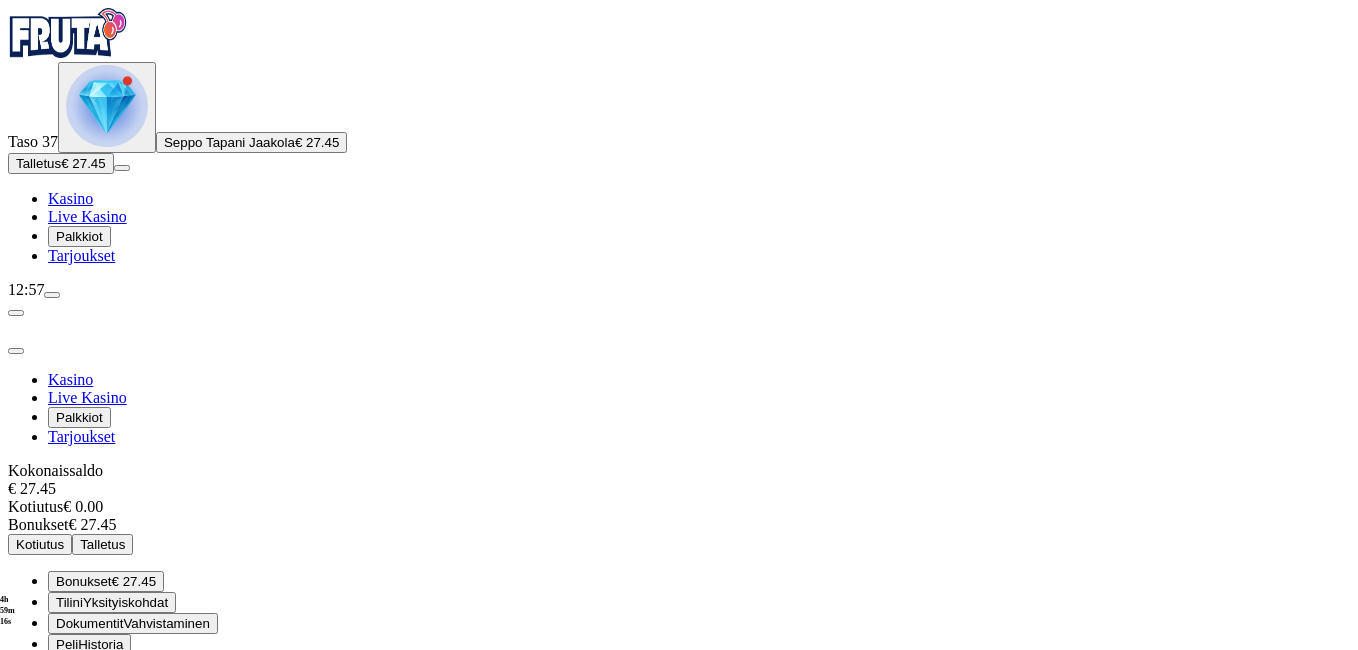 click on "Bonukset" at bounding box center [84, 581] 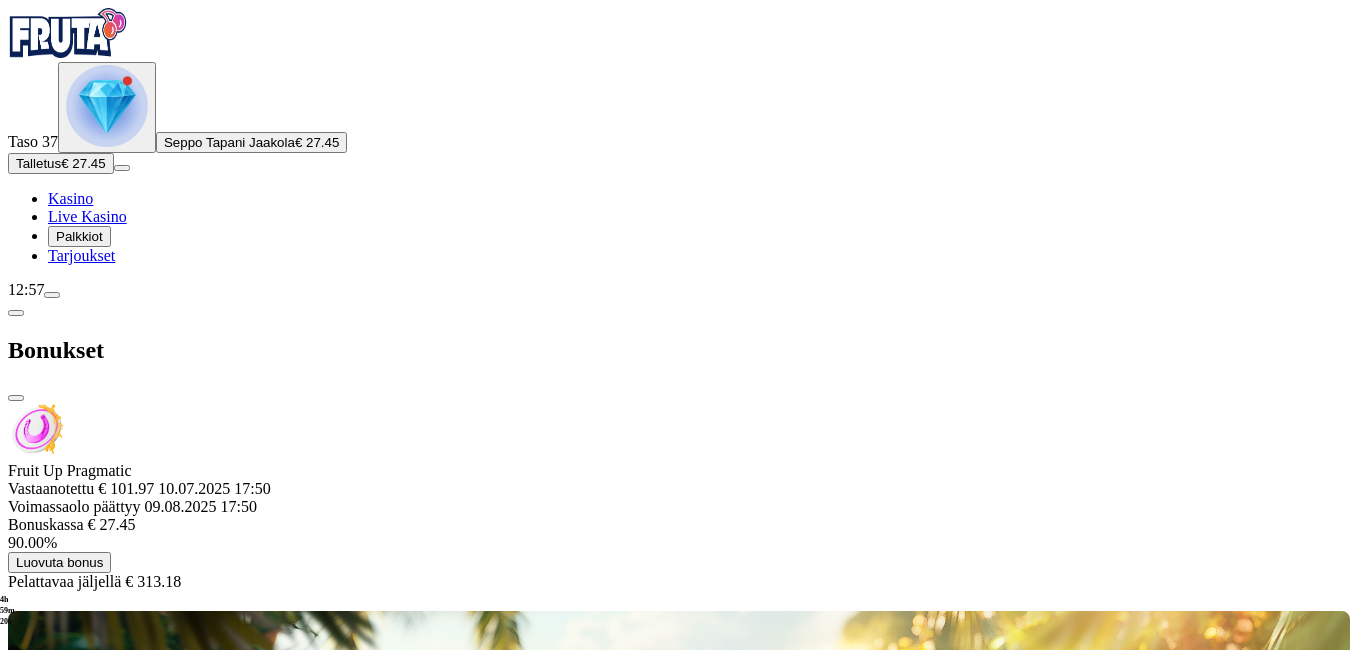 click at bounding box center (16, 398) 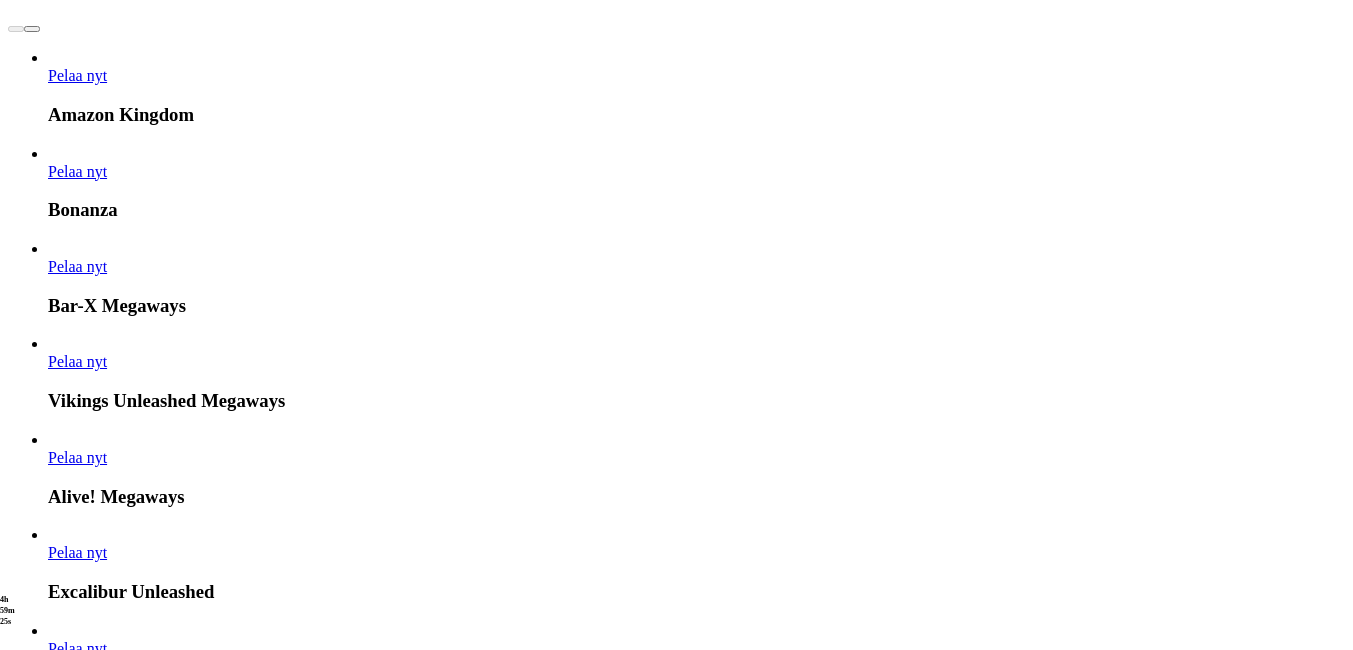 scroll, scrollTop: 1053, scrollLeft: 0, axis: vertical 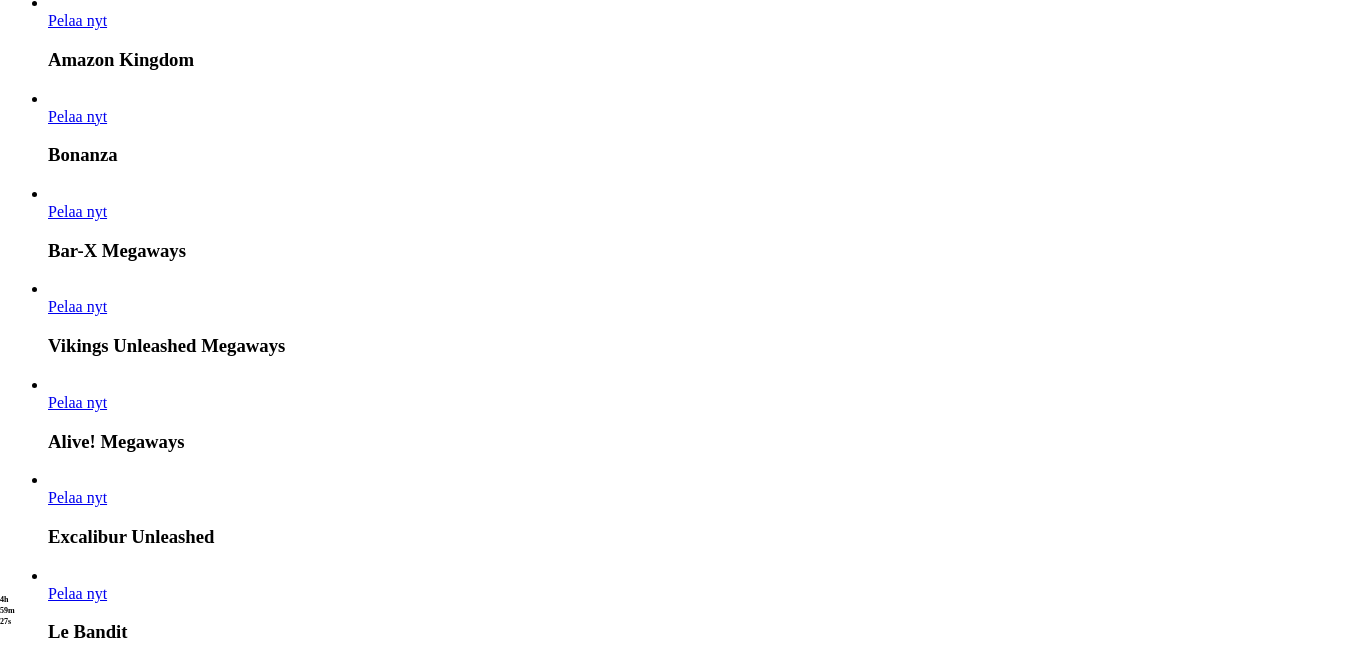 click at bounding box center (760, 3850) 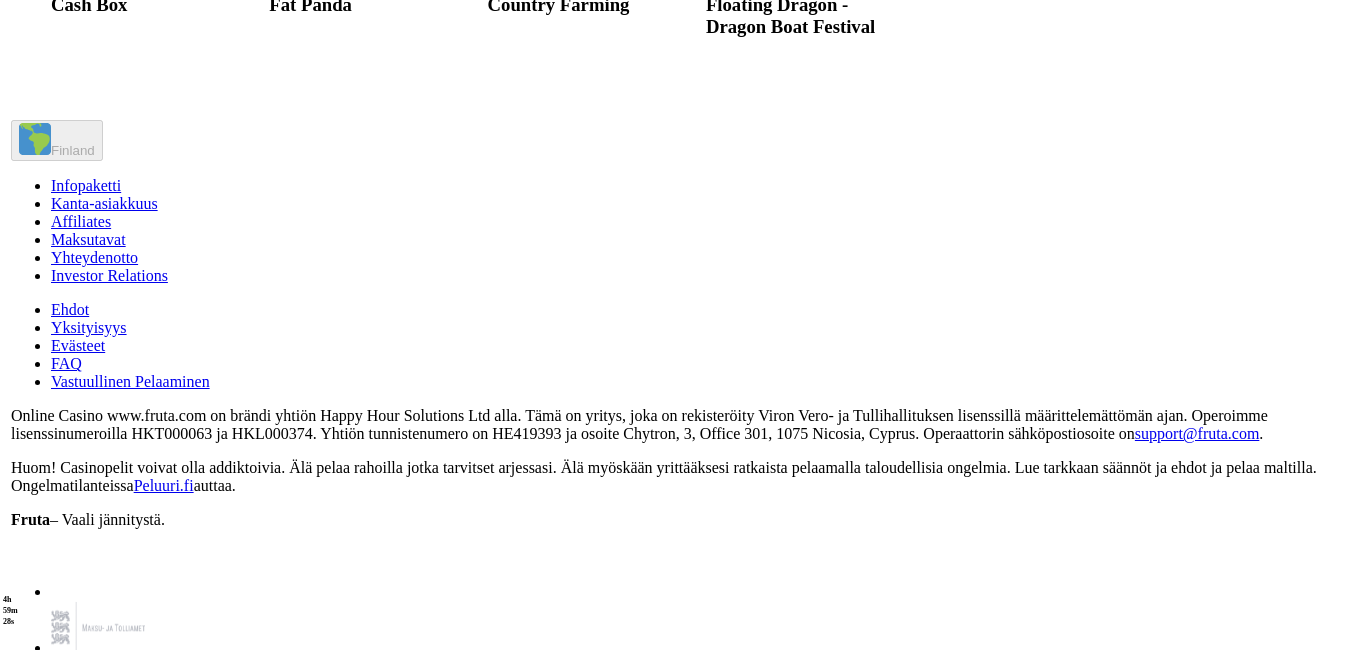 scroll, scrollTop: 0, scrollLeft: 0, axis: both 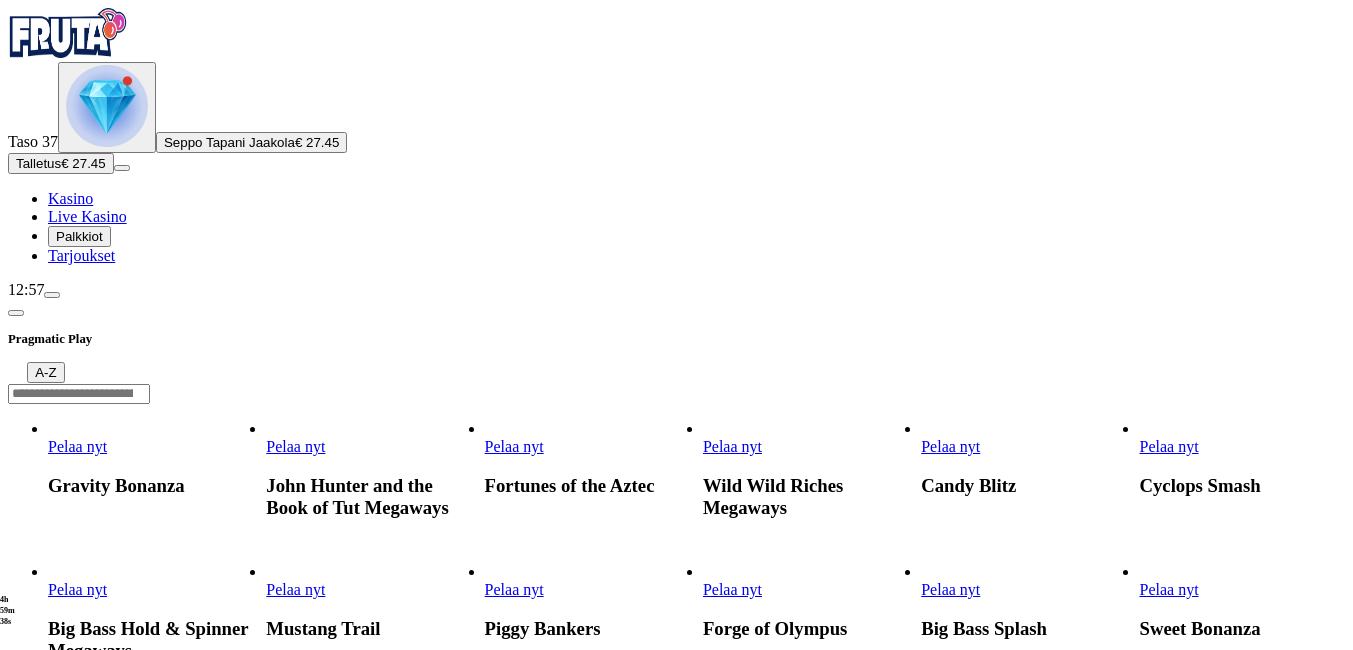 click on "Pelaa nyt" at bounding box center (732, 589) 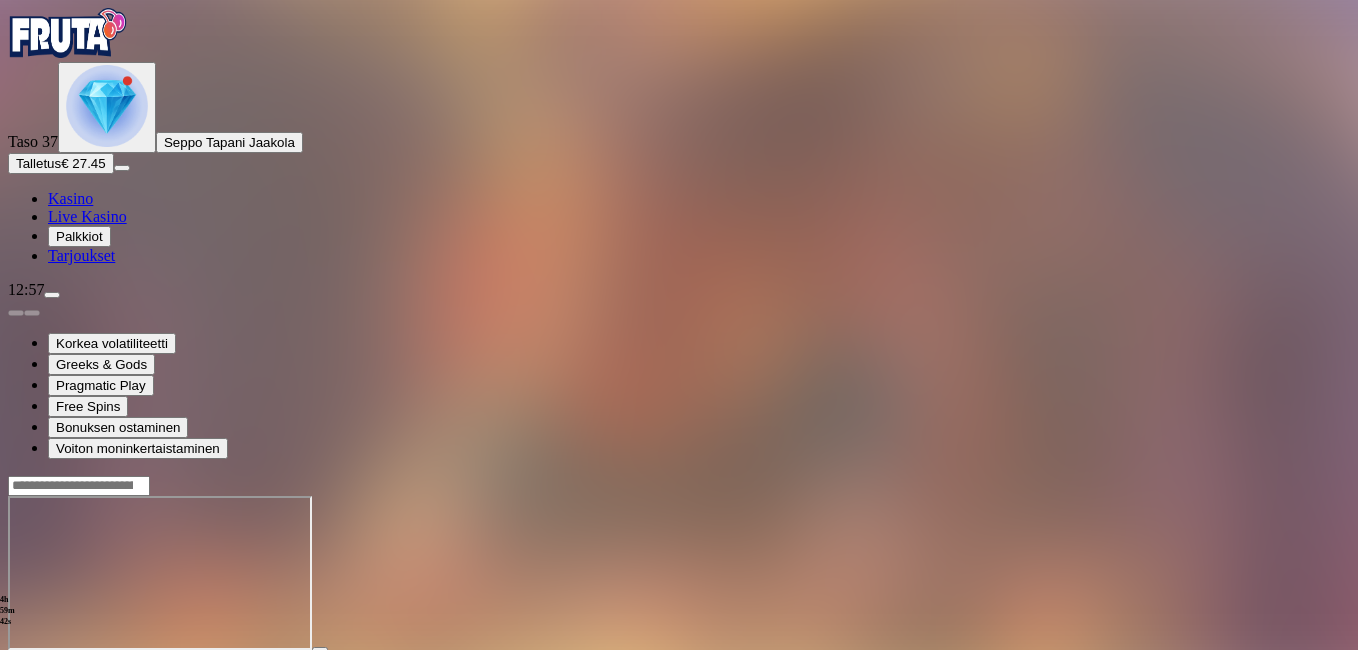 click at bounding box center [48, 668] 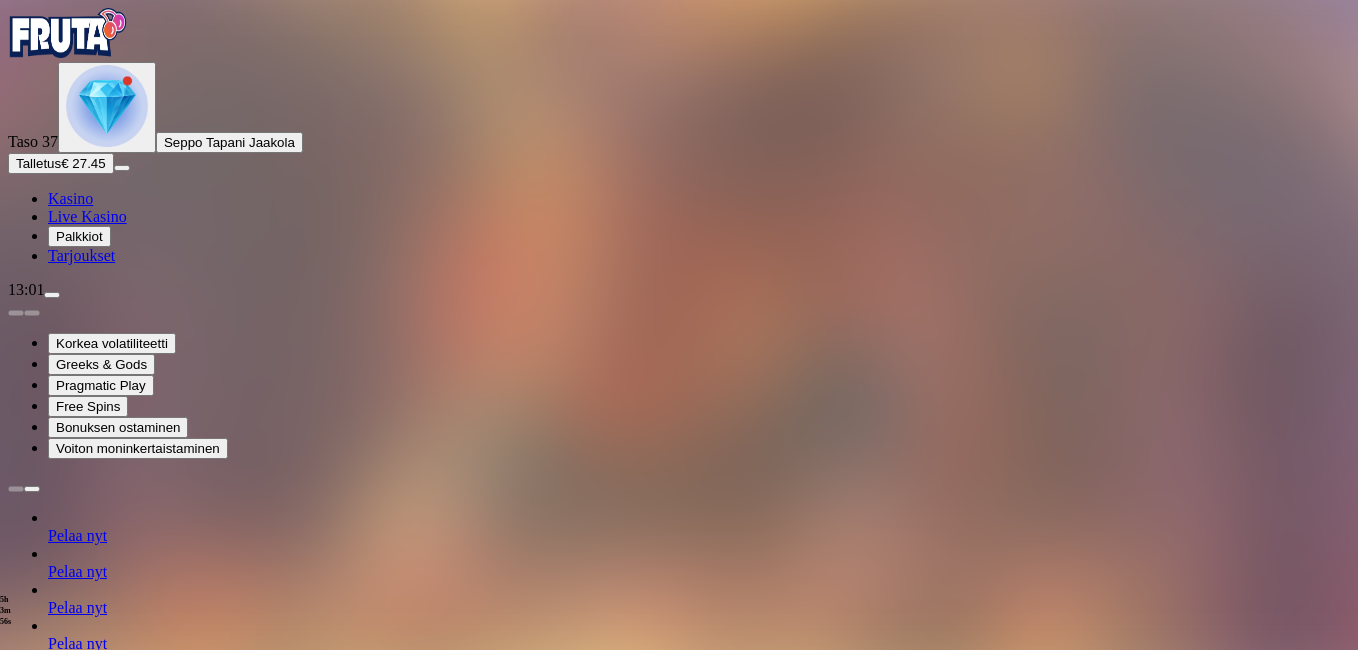 click at bounding box center (16, 1258) 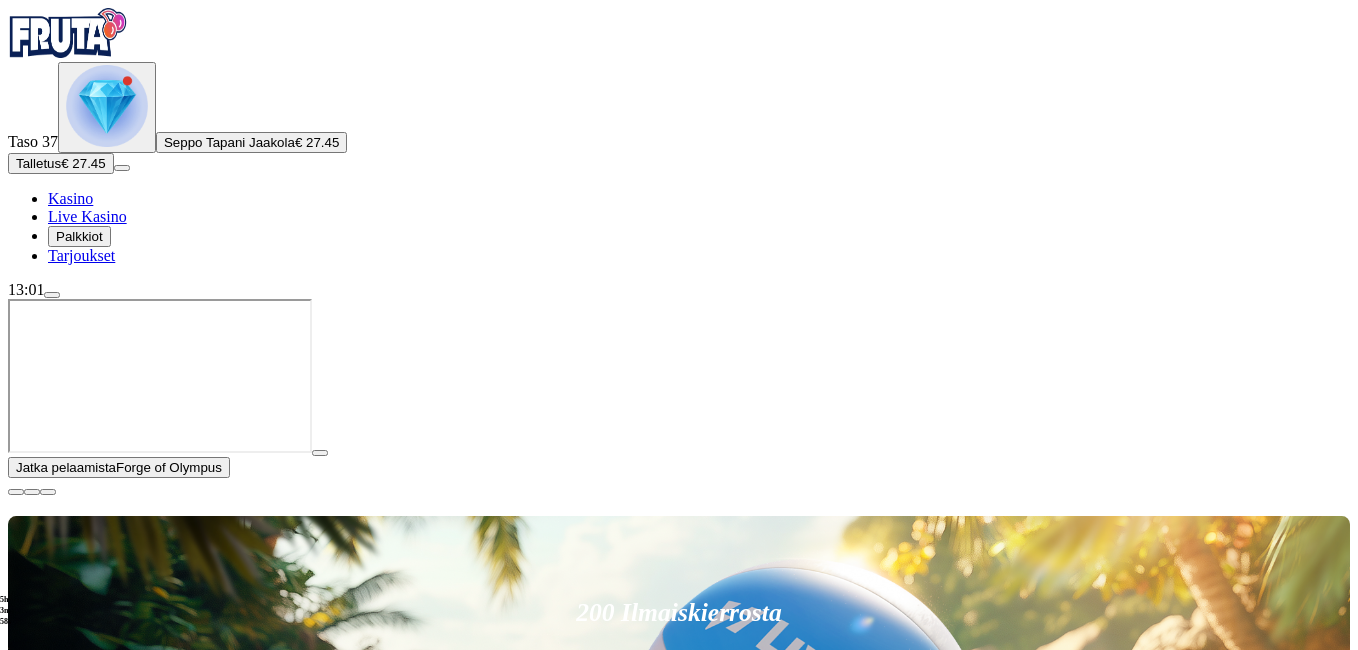 click at bounding box center [107, 107] 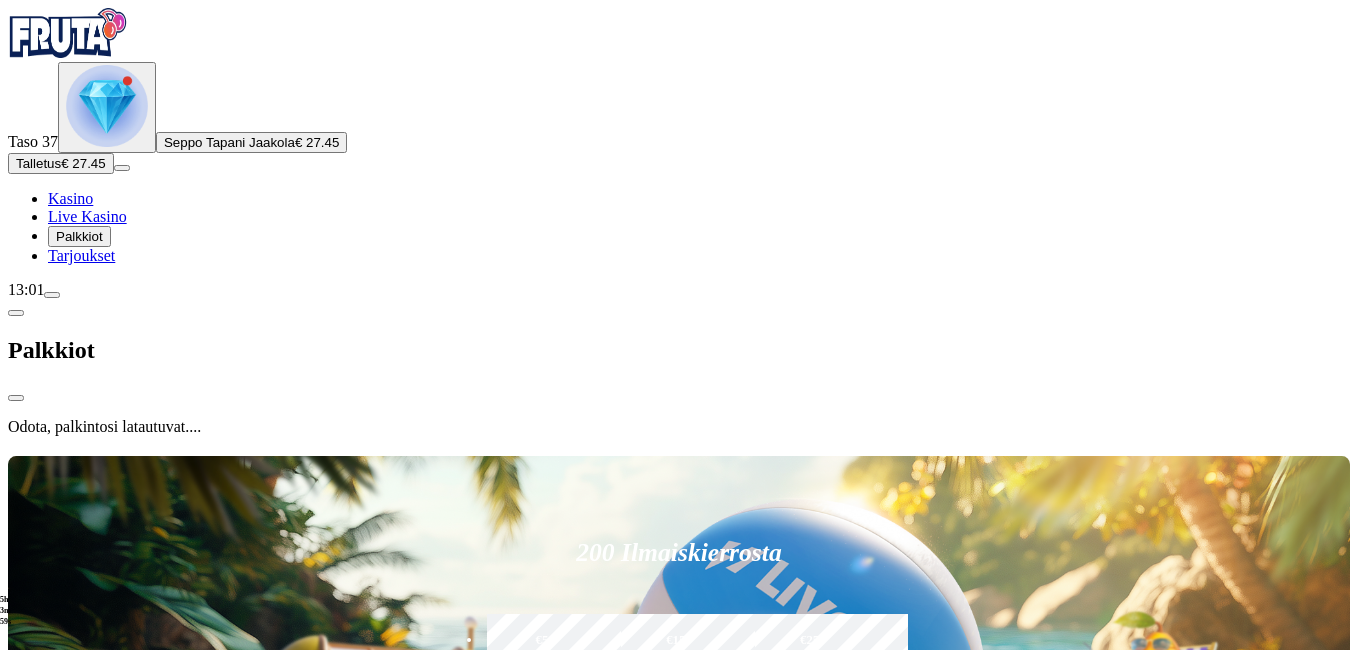 click at bounding box center [107, 107] 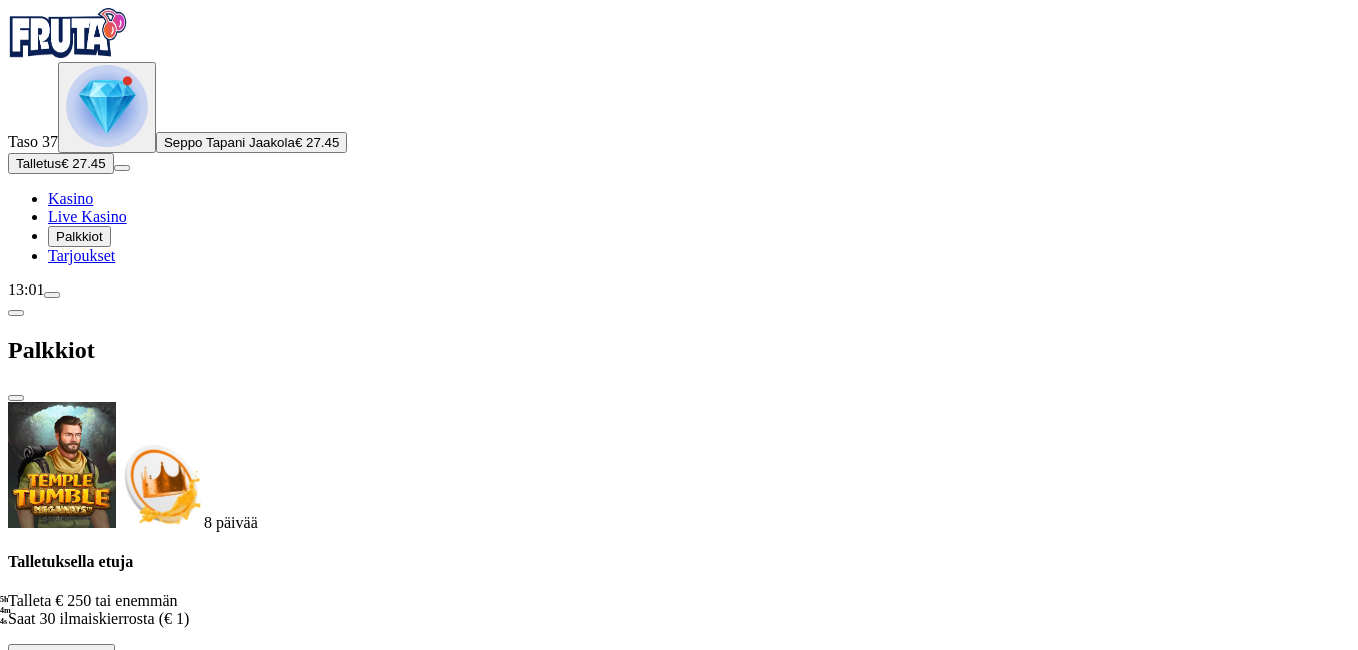scroll, scrollTop: 957, scrollLeft: 0, axis: vertical 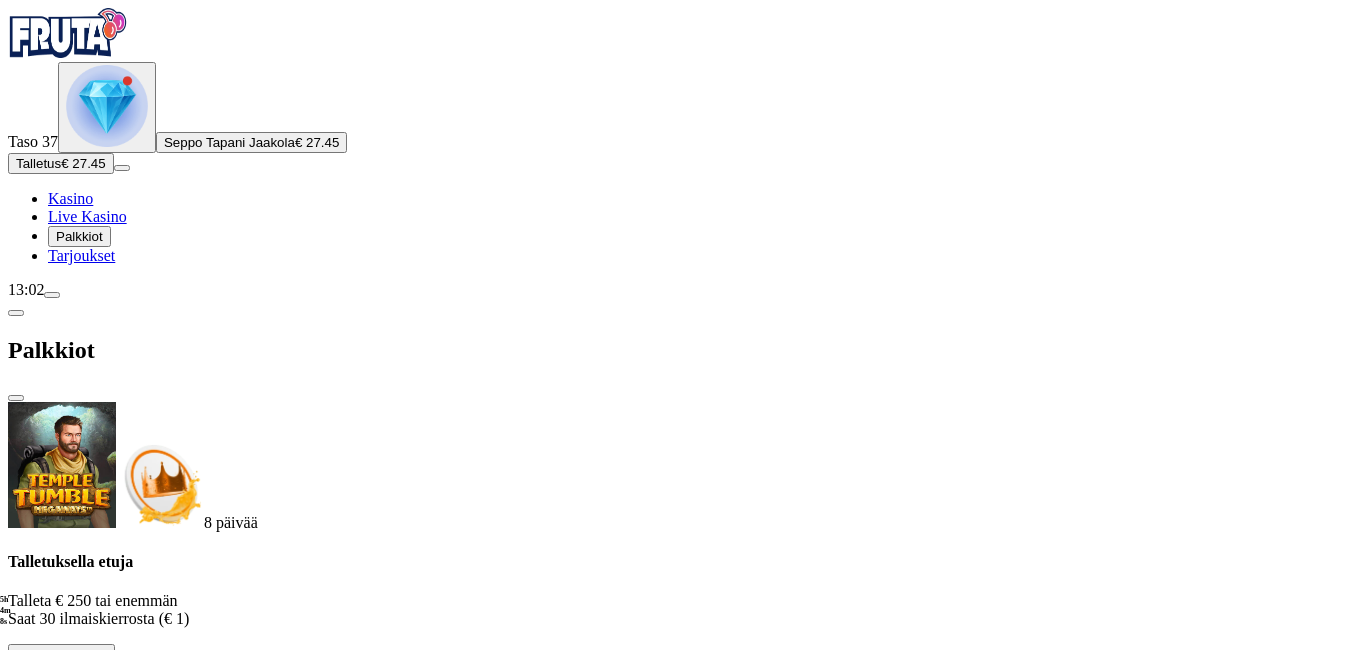 click at bounding box center (112, 2073) 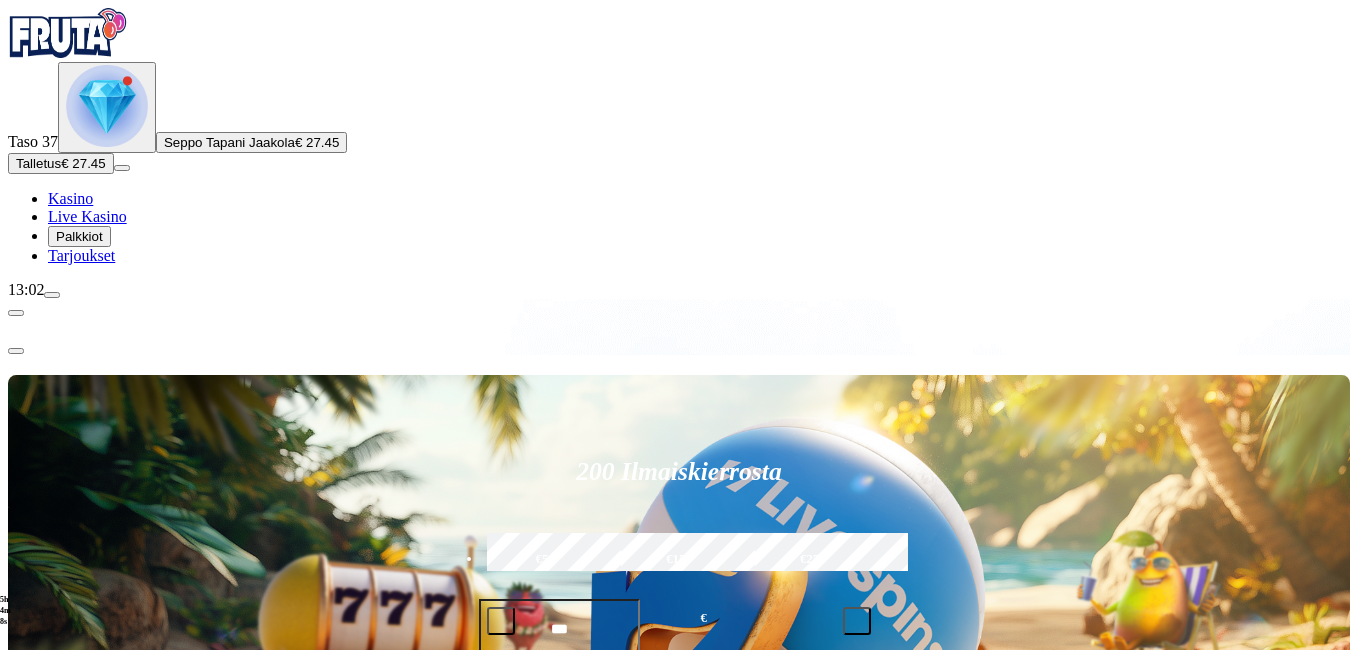 scroll, scrollTop: 0, scrollLeft: 0, axis: both 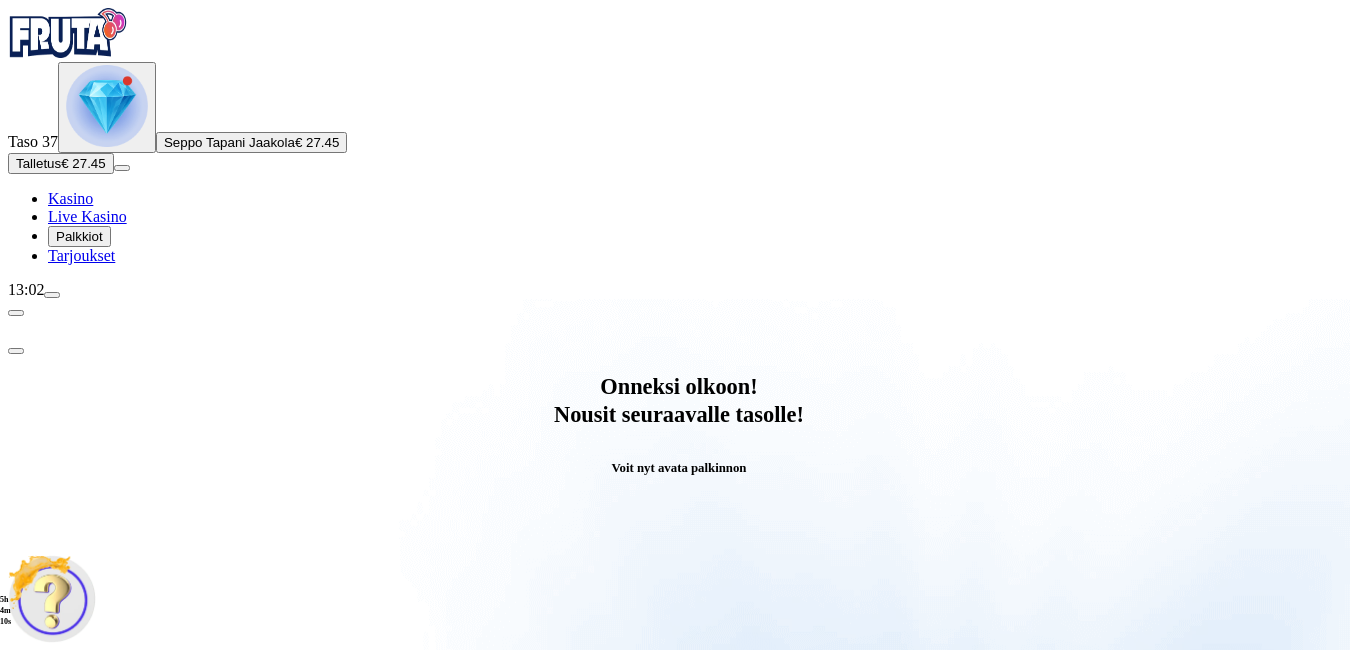 click on "Avaa palkinto" at bounding box center [679, 795] 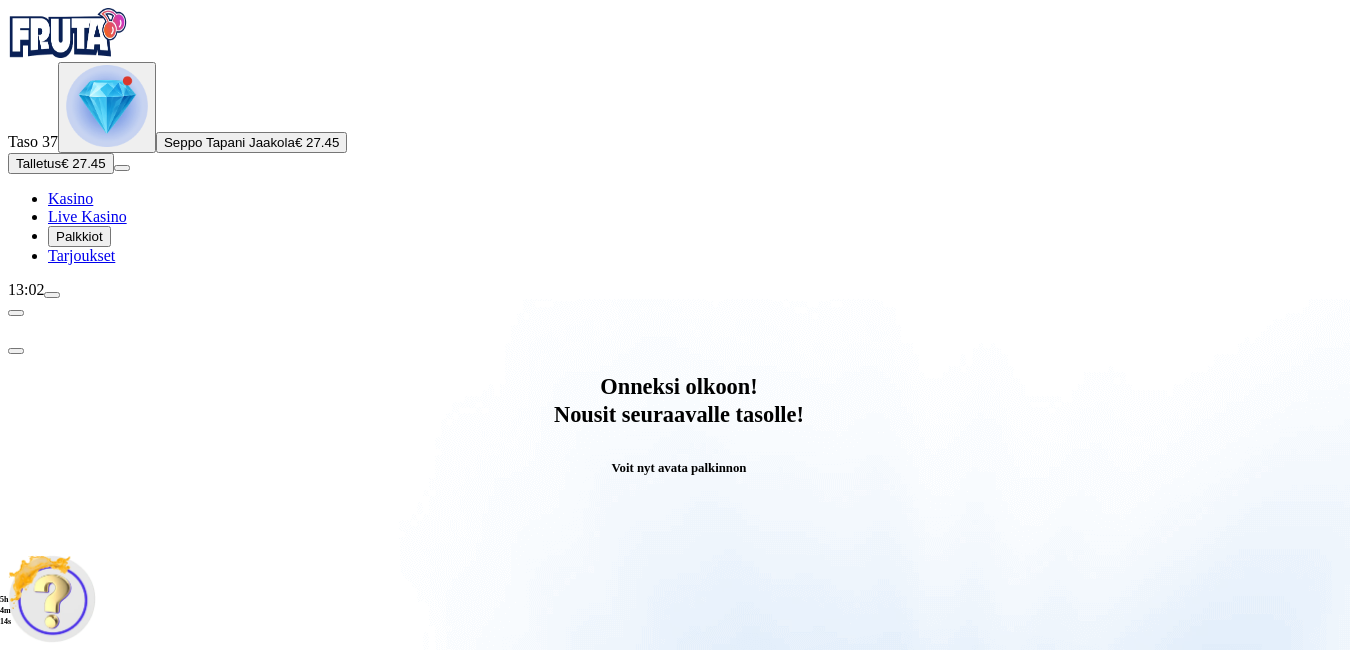 click at bounding box center (88, 999) 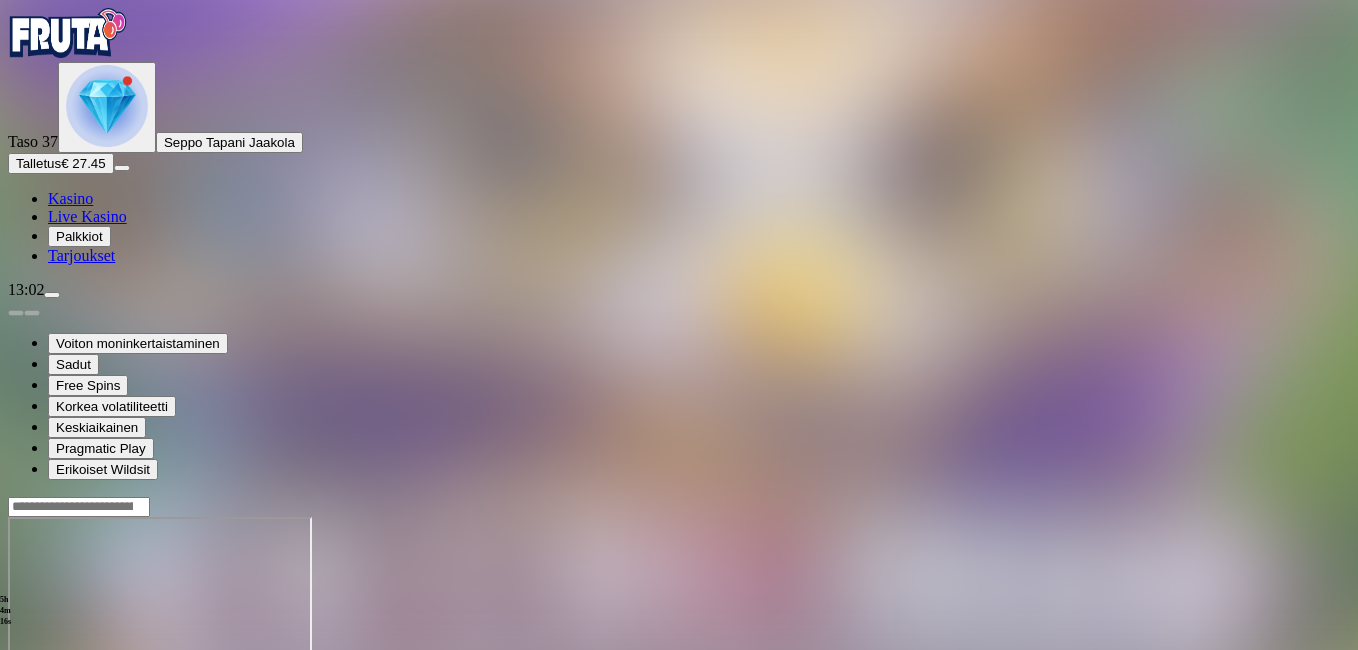 click at bounding box center (48, 689) 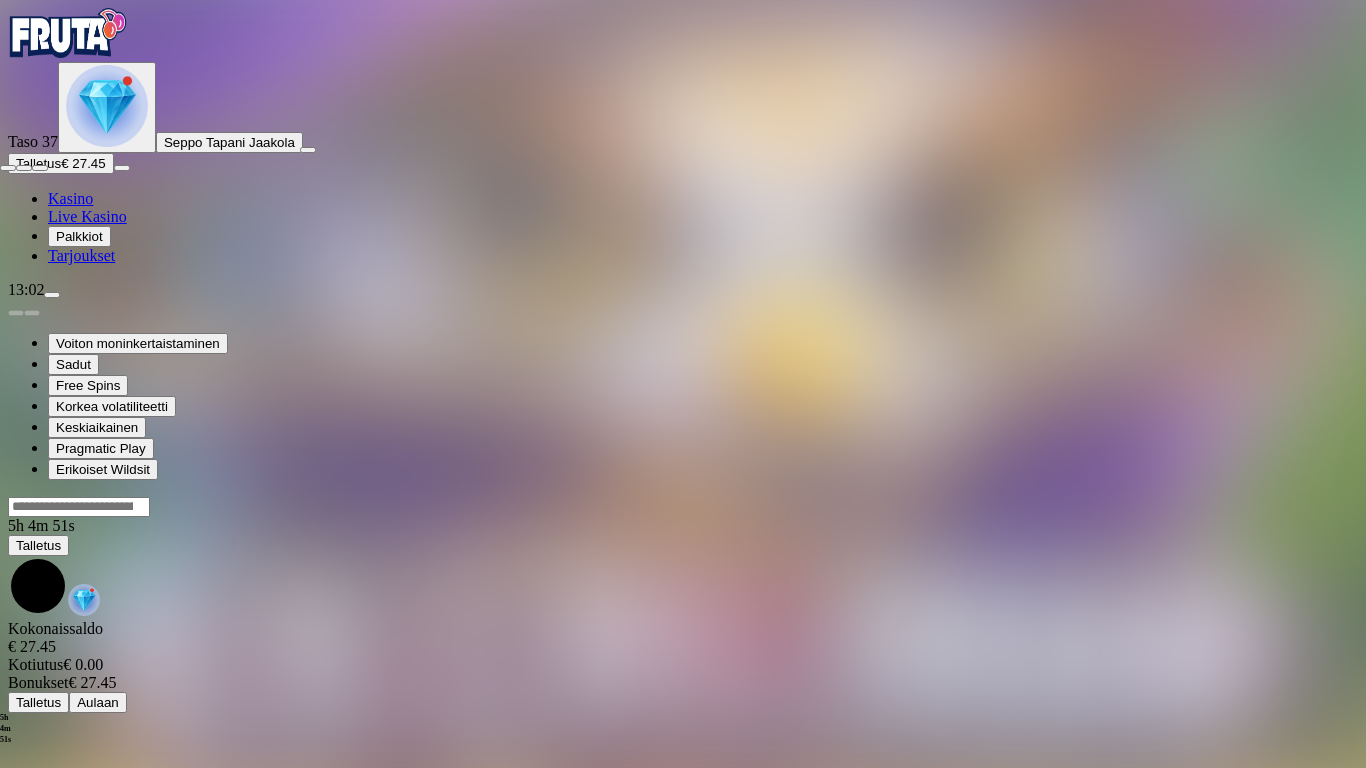 click at bounding box center [8, 168] 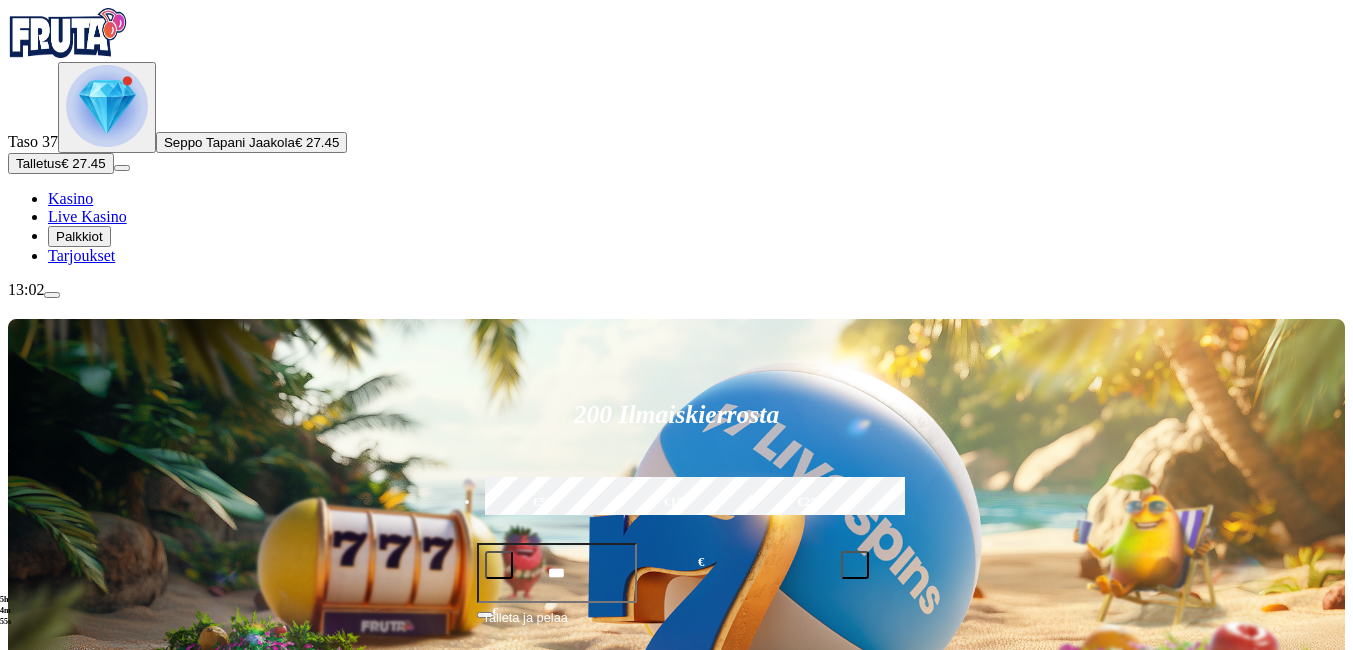 click at bounding box center (107, 106) 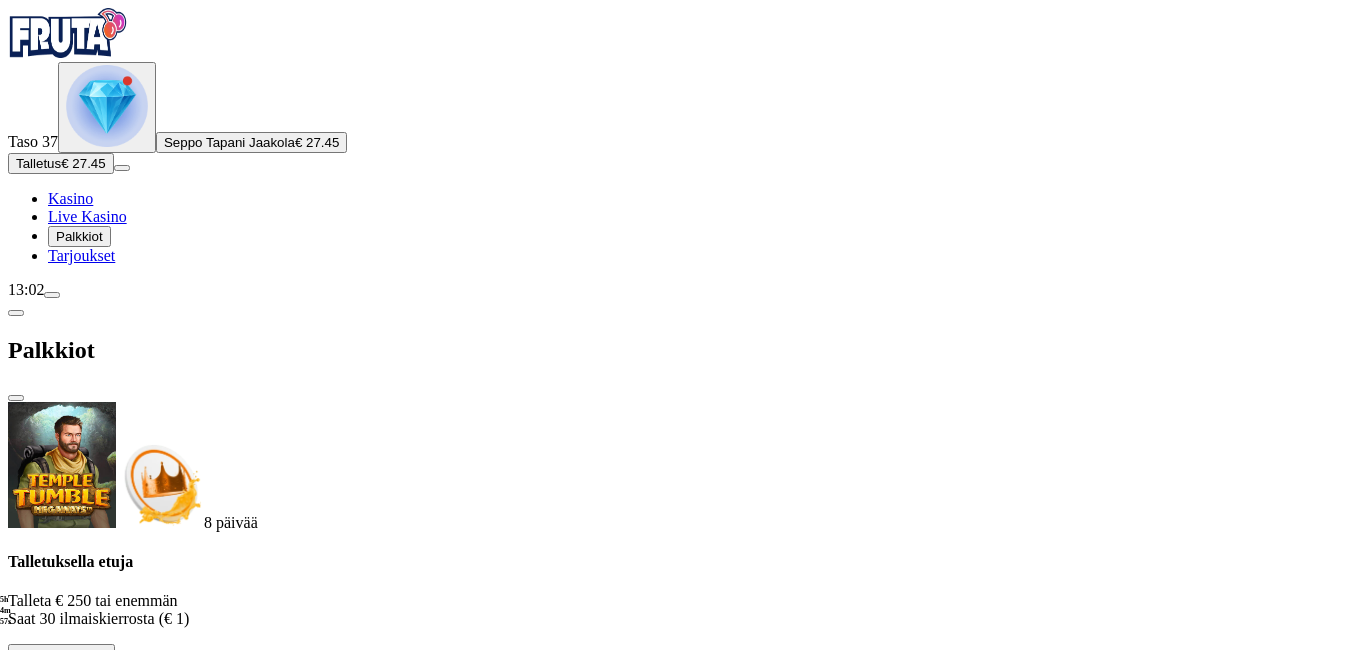 click at bounding box center (123, 659) 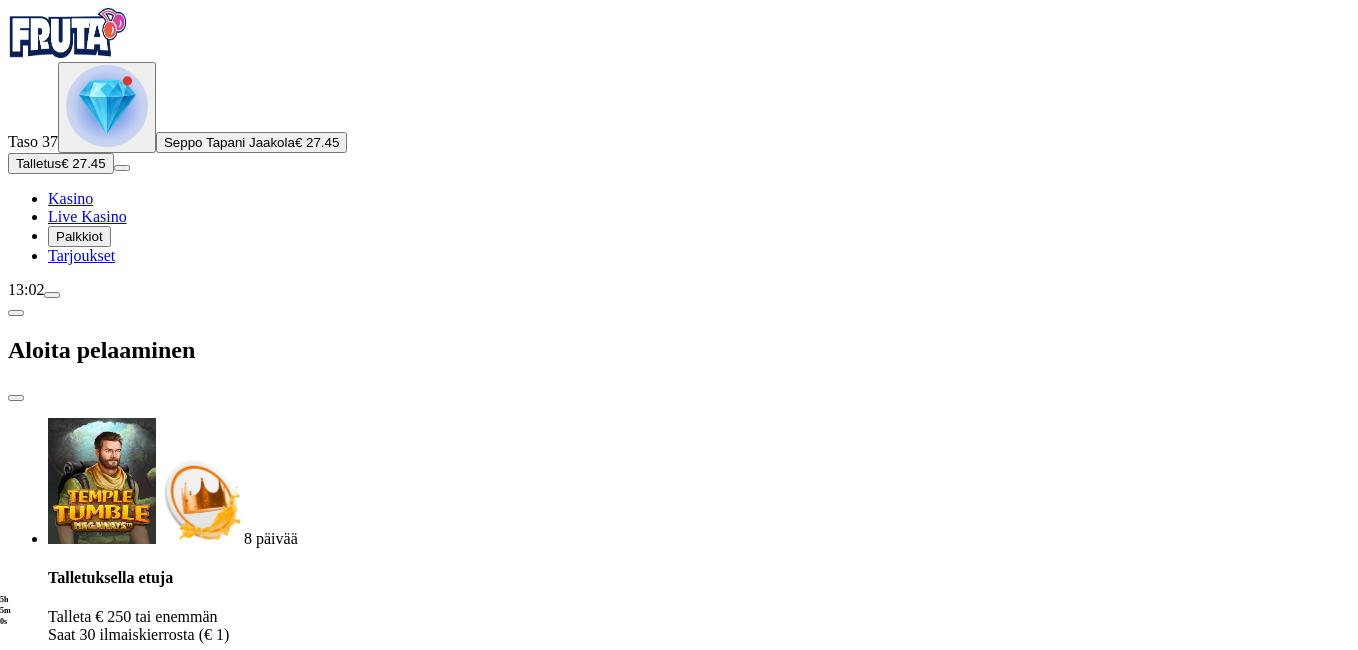 click at bounding box center (16, 398) 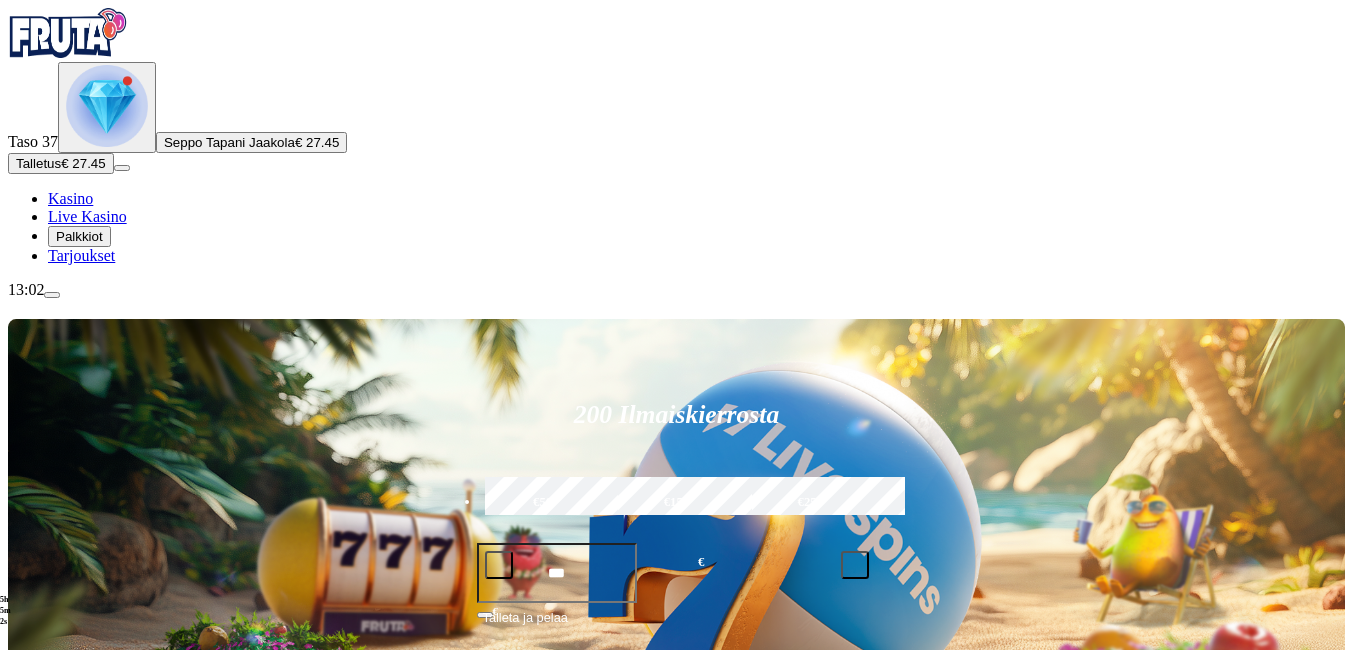 click at bounding box center [107, 107] 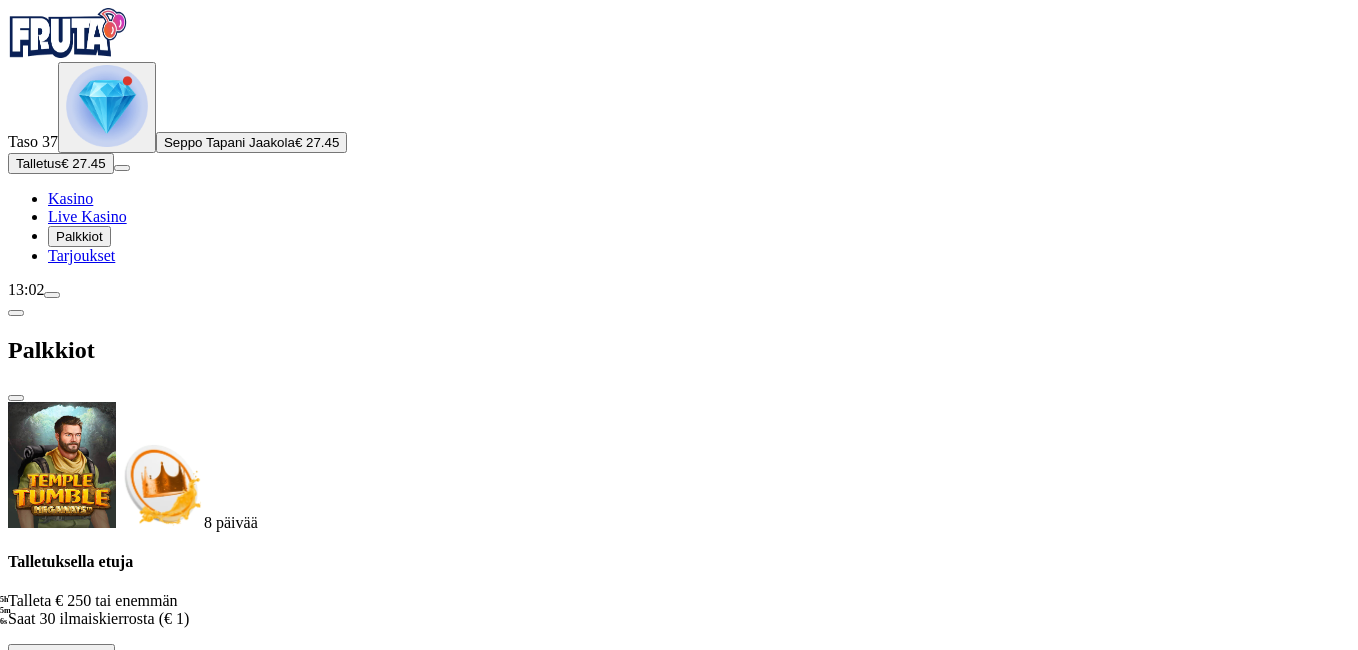 scroll, scrollTop: 1048, scrollLeft: 0, axis: vertical 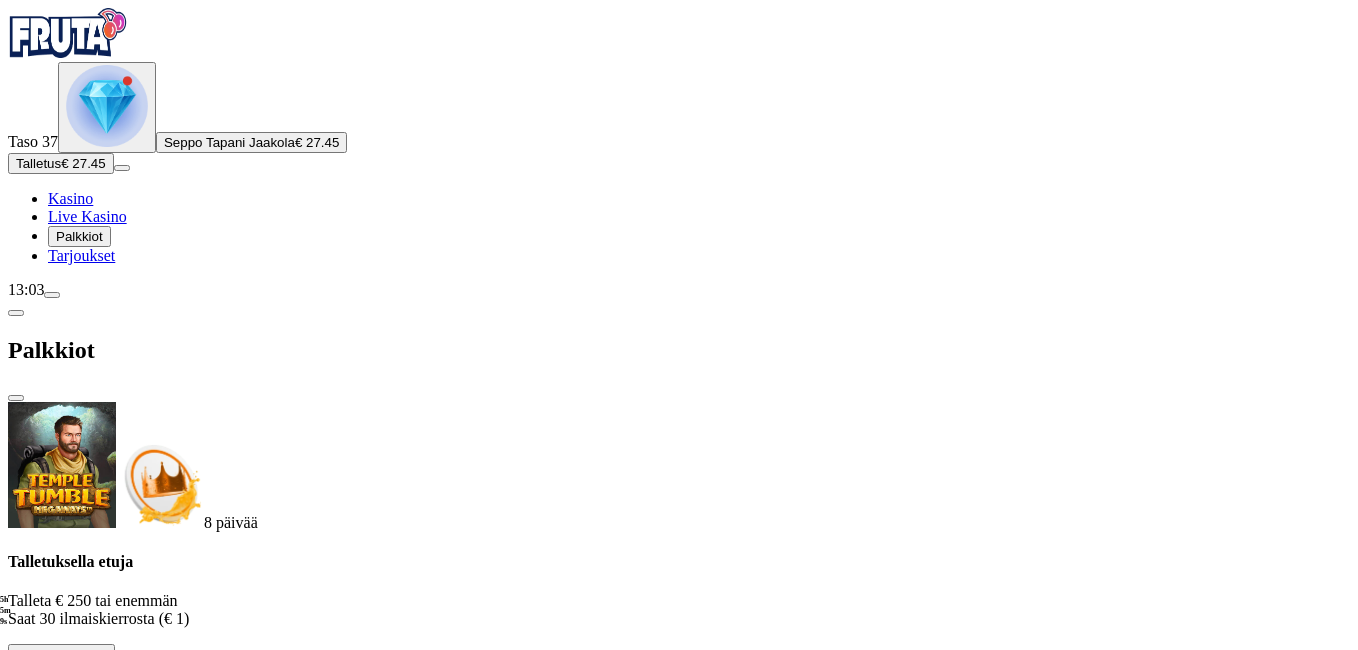 click at bounding box center (112, 2488) 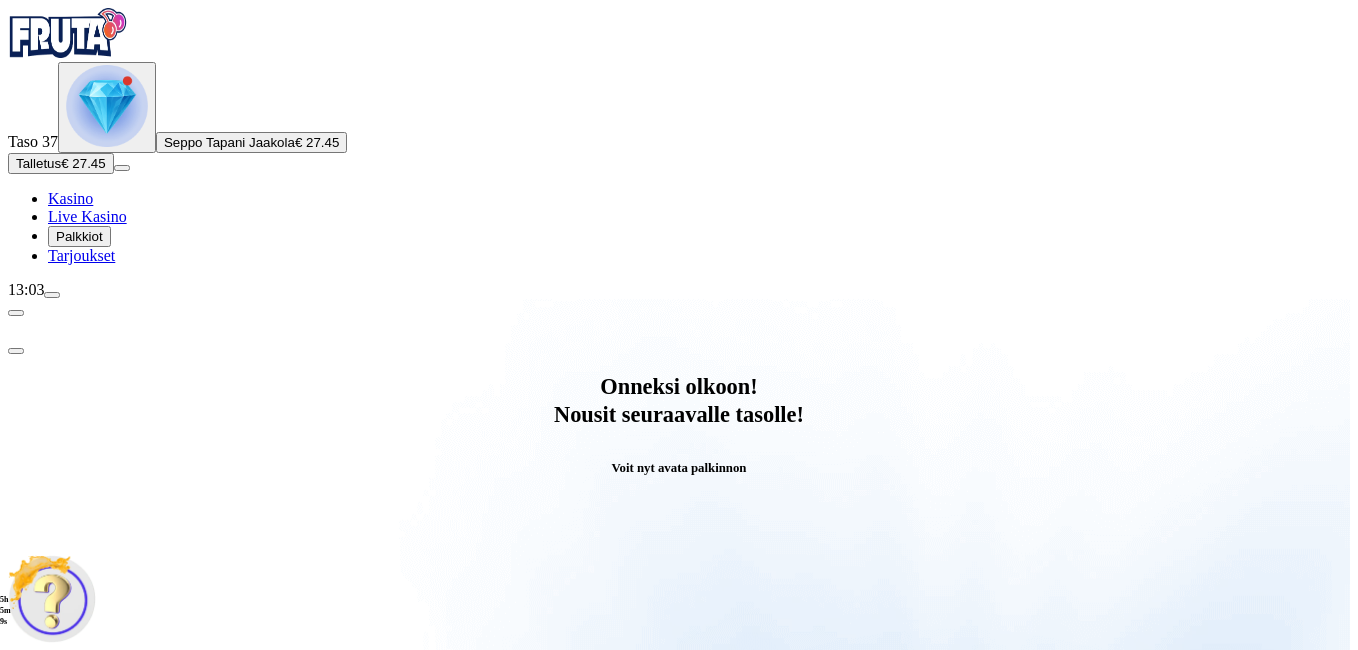 scroll, scrollTop: 0, scrollLeft: 0, axis: both 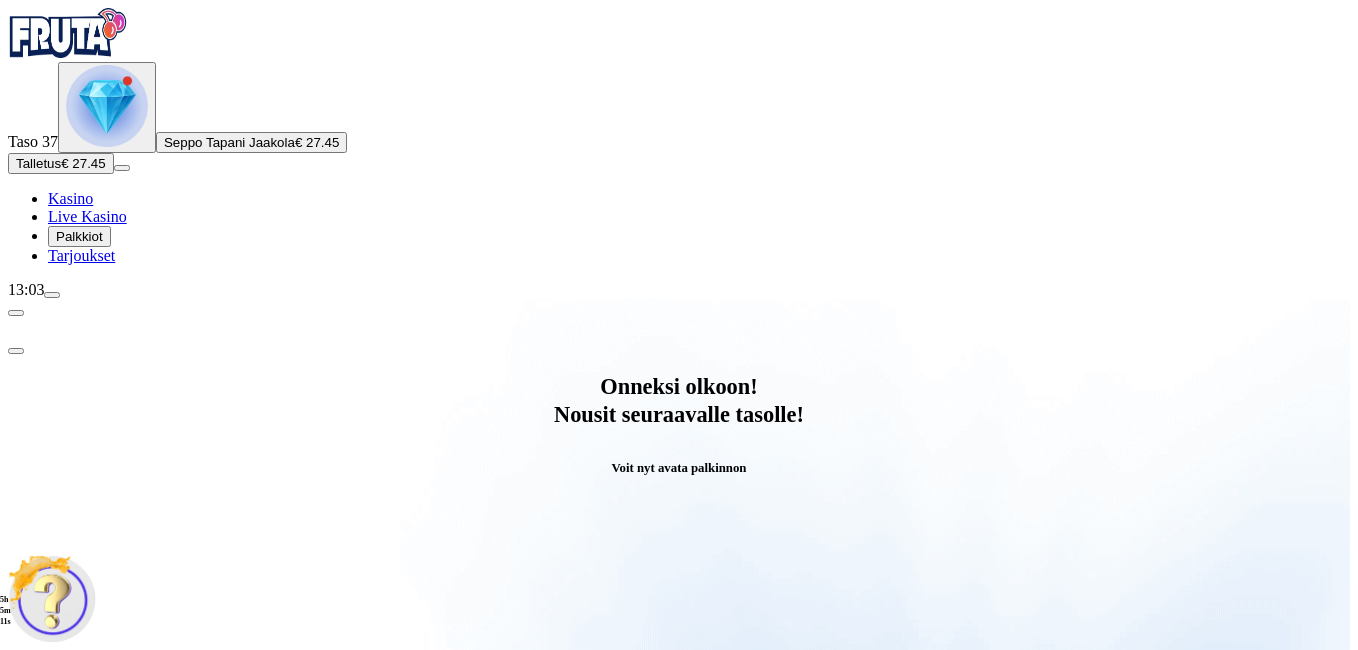 click on "Avaa palkinto" at bounding box center (679, 795) 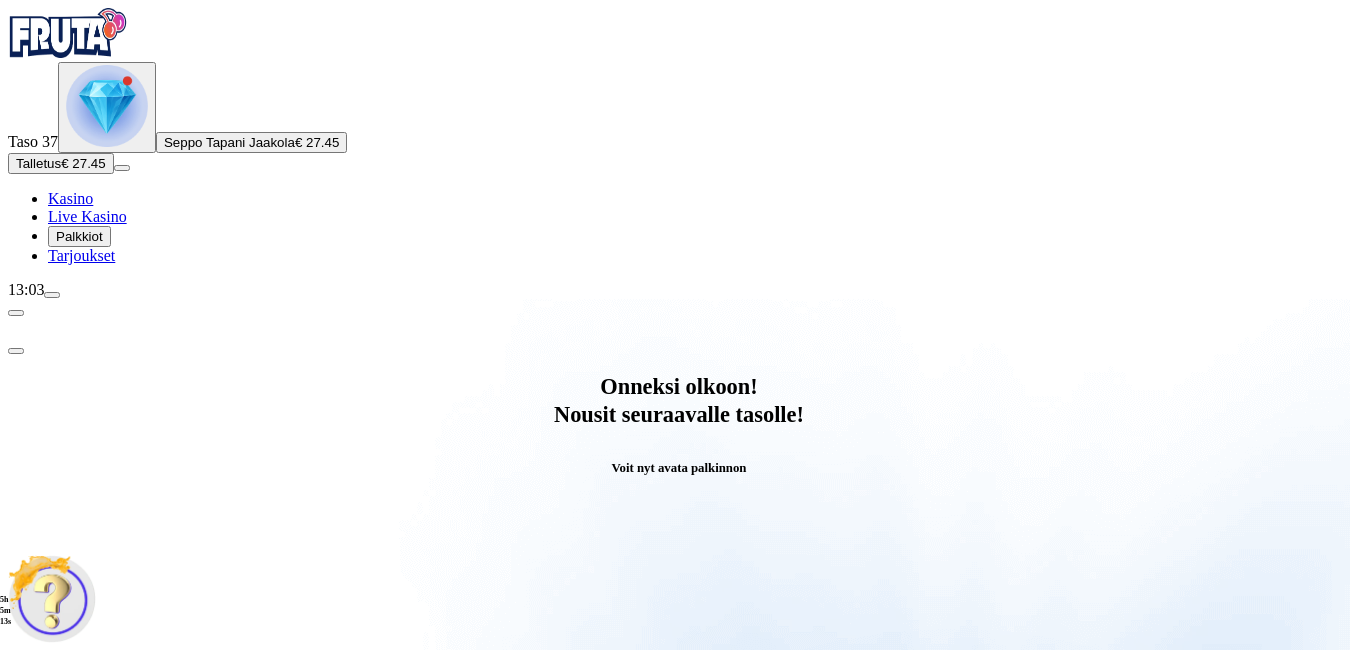 click on "Säästä myöhemmäksi" at bounding box center (678, 1041) 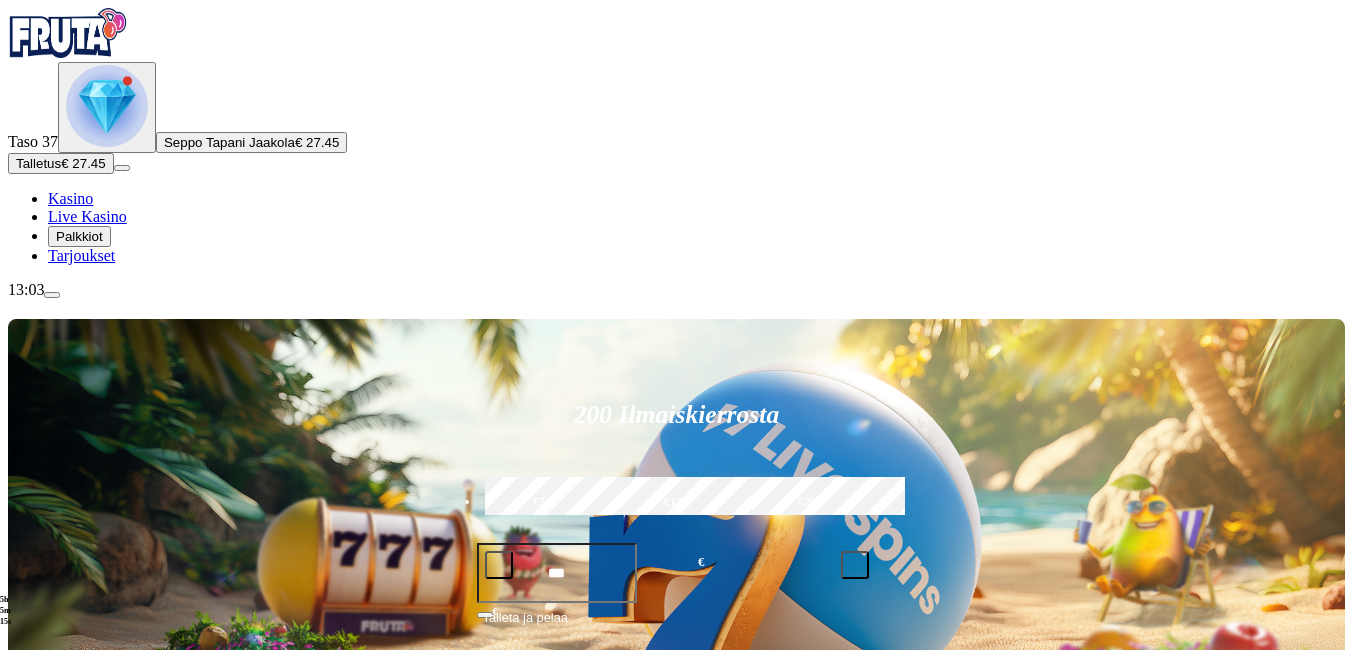 click on "Seppo Tapani  Jaakola € 27.45" at bounding box center (251, 142) 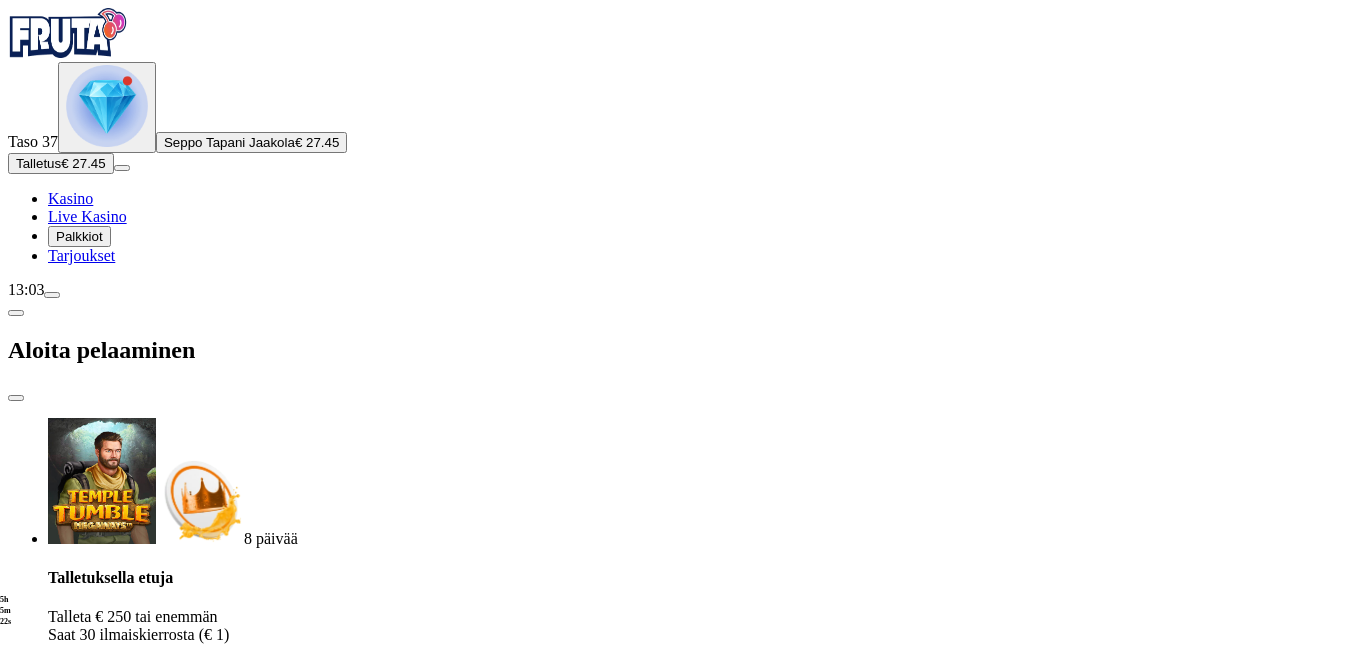 click at bounding box center (16, 398) 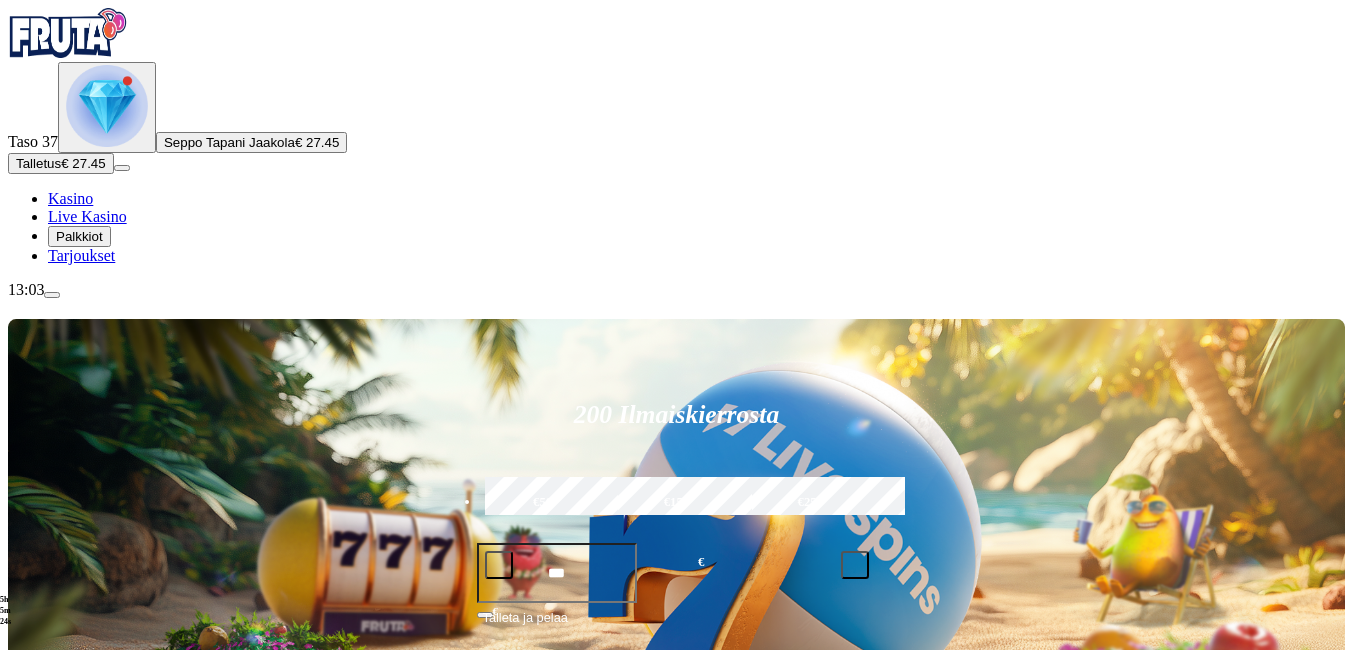 click at bounding box center [107, 106] 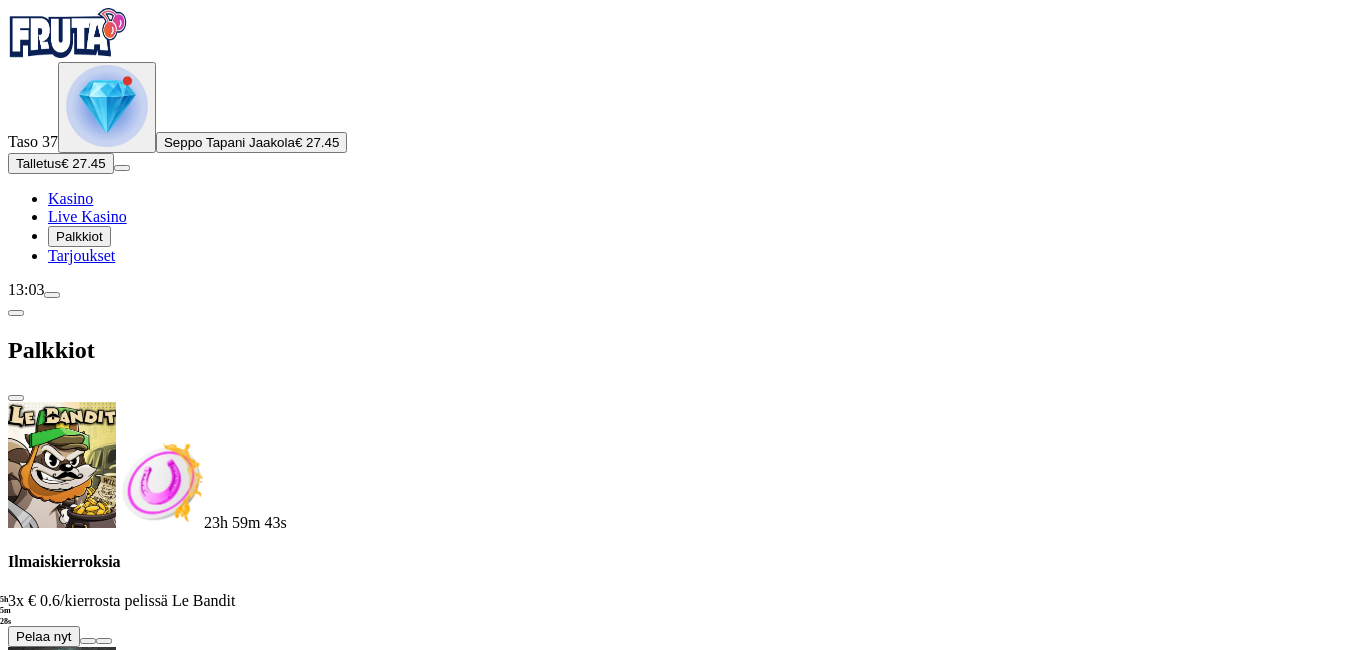 click at bounding box center (88, 641) 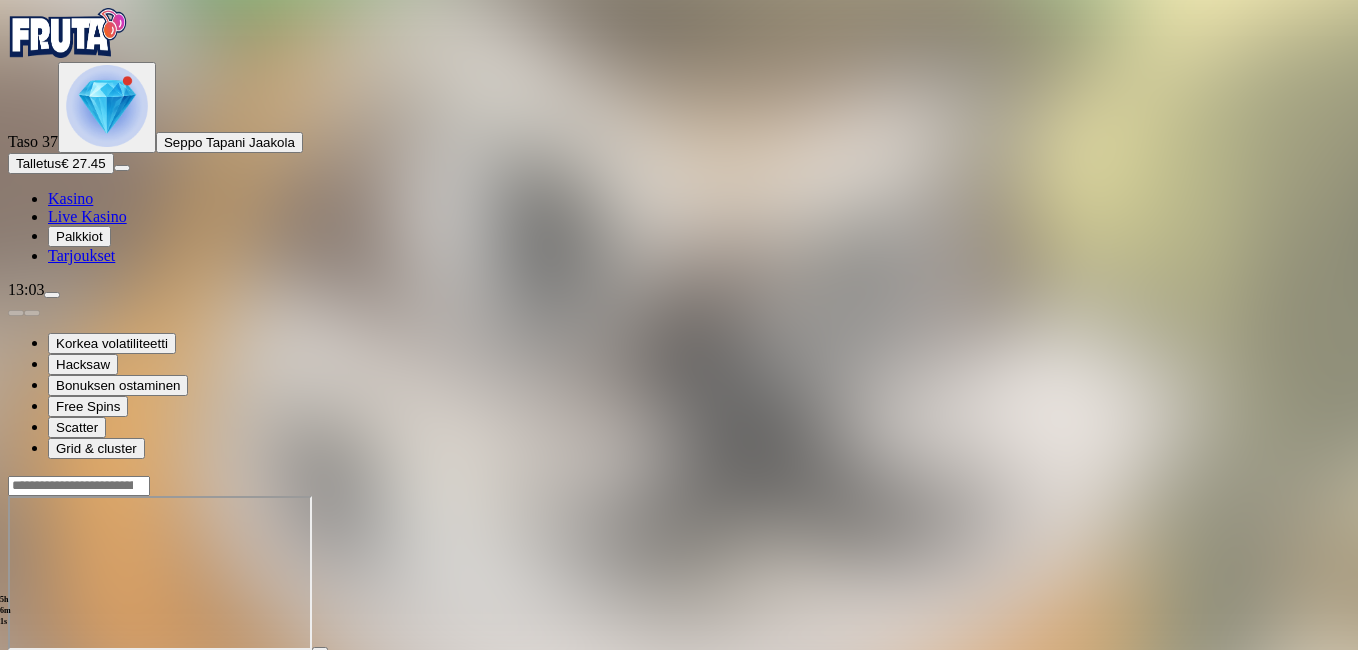 click at bounding box center [16, 668] 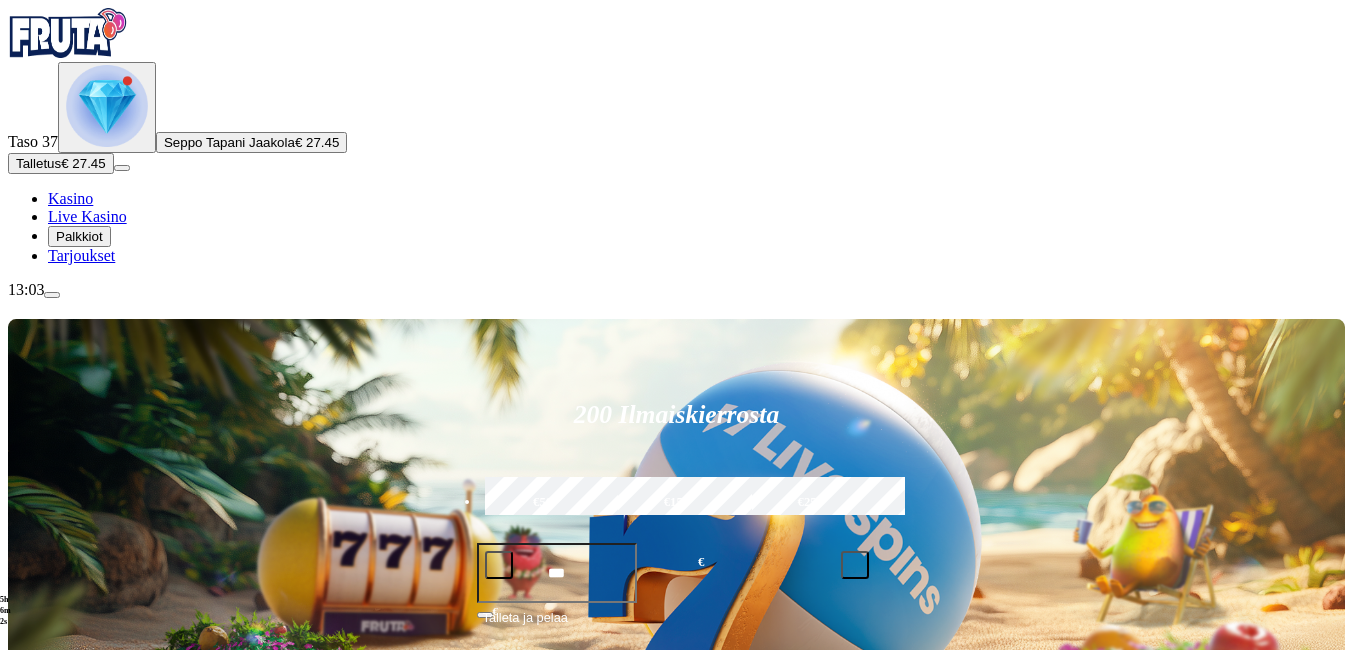 click at bounding box center [107, 107] 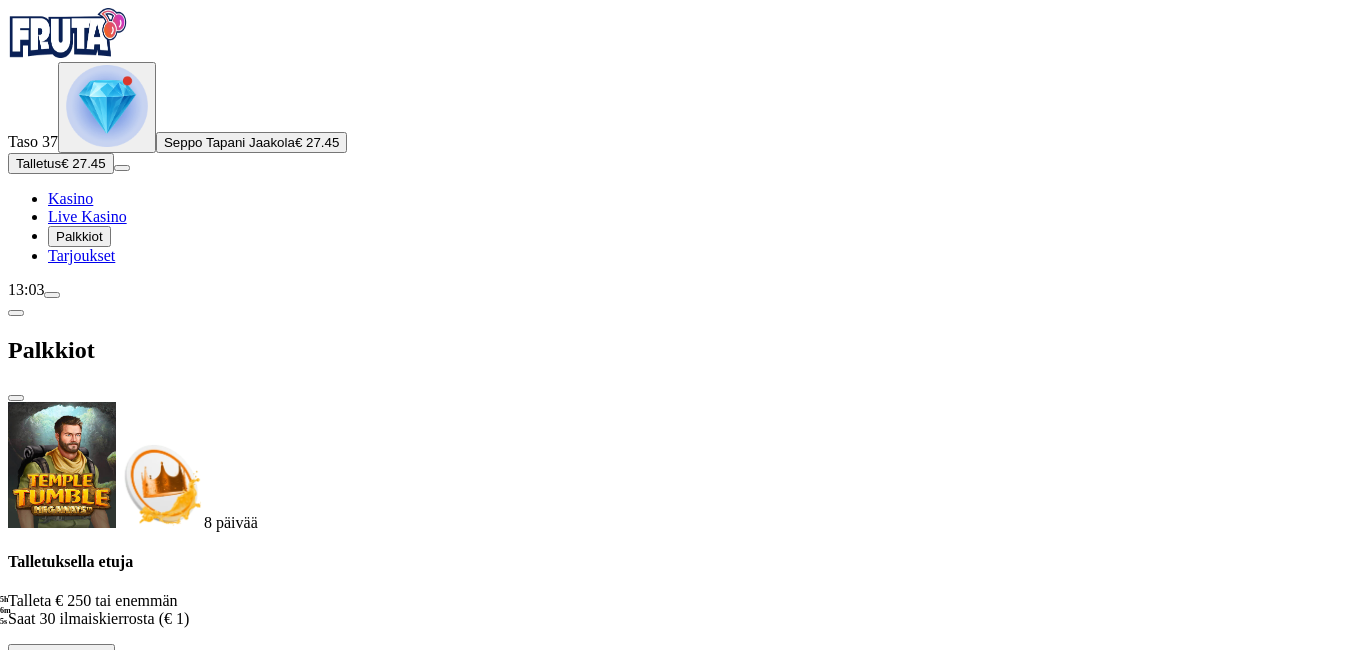scroll, scrollTop: 620, scrollLeft: 0, axis: vertical 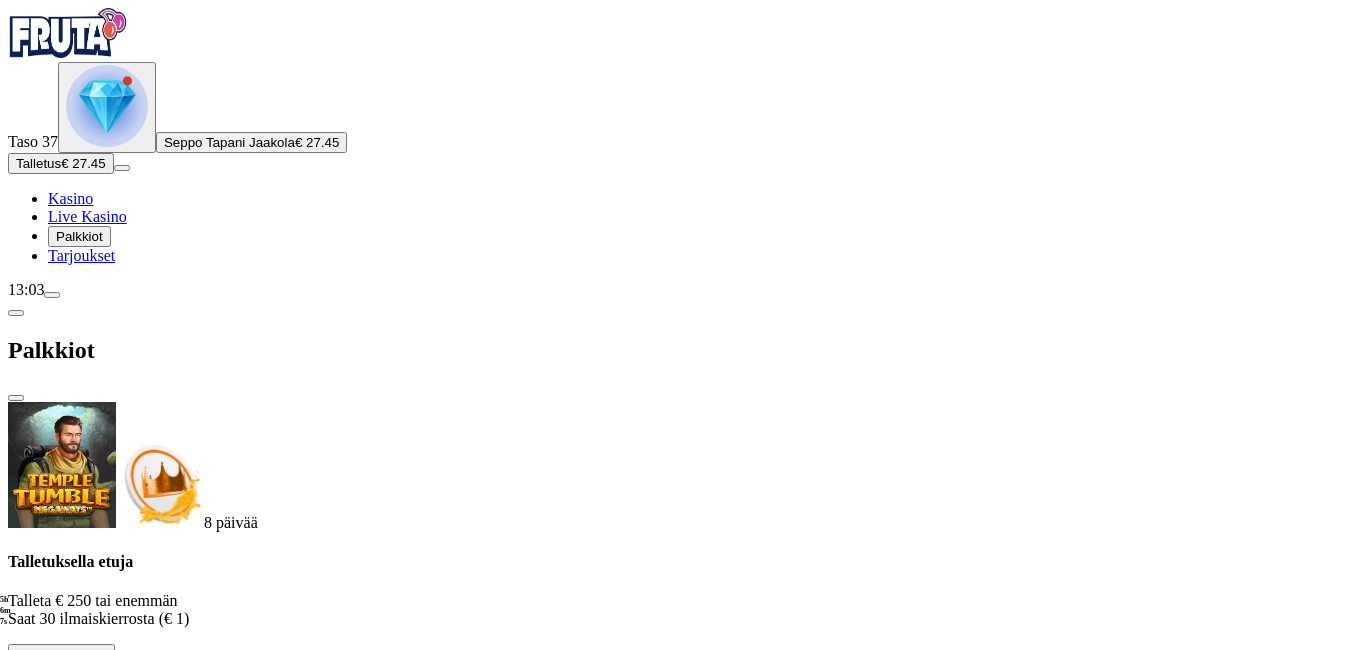 click at bounding box center [112, 1657] 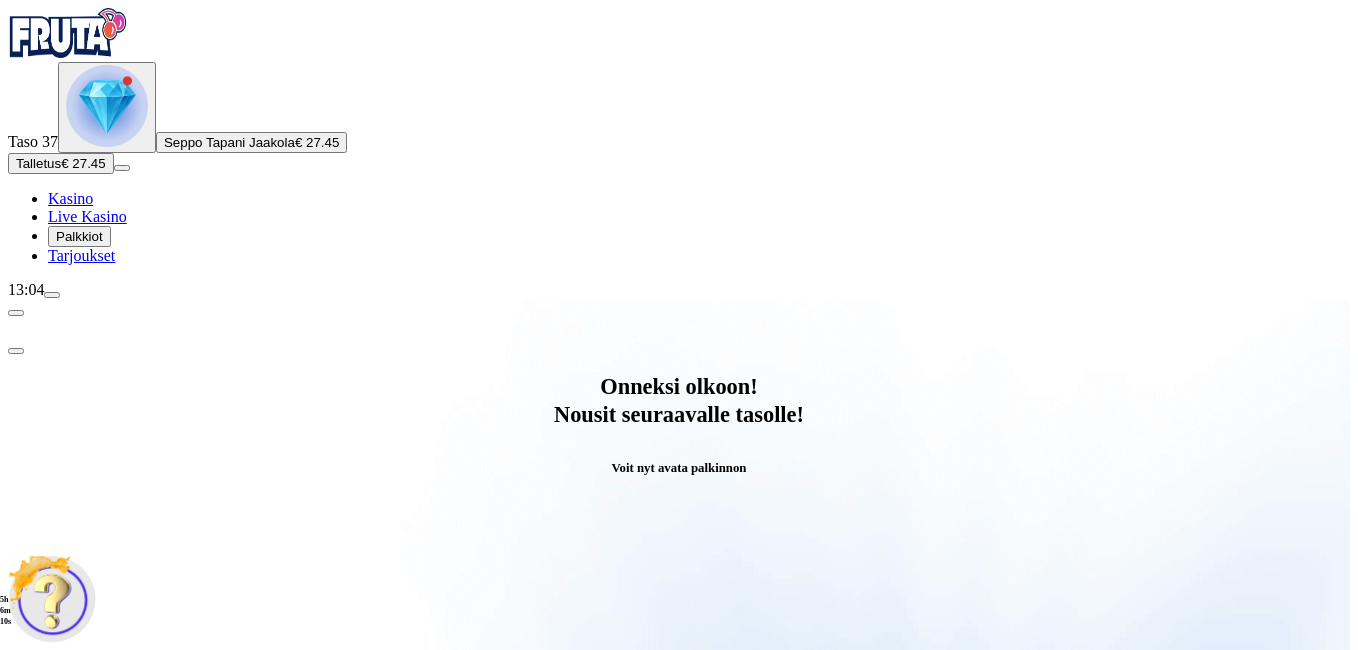 click on "Avaa palkinto" at bounding box center (679, 795) 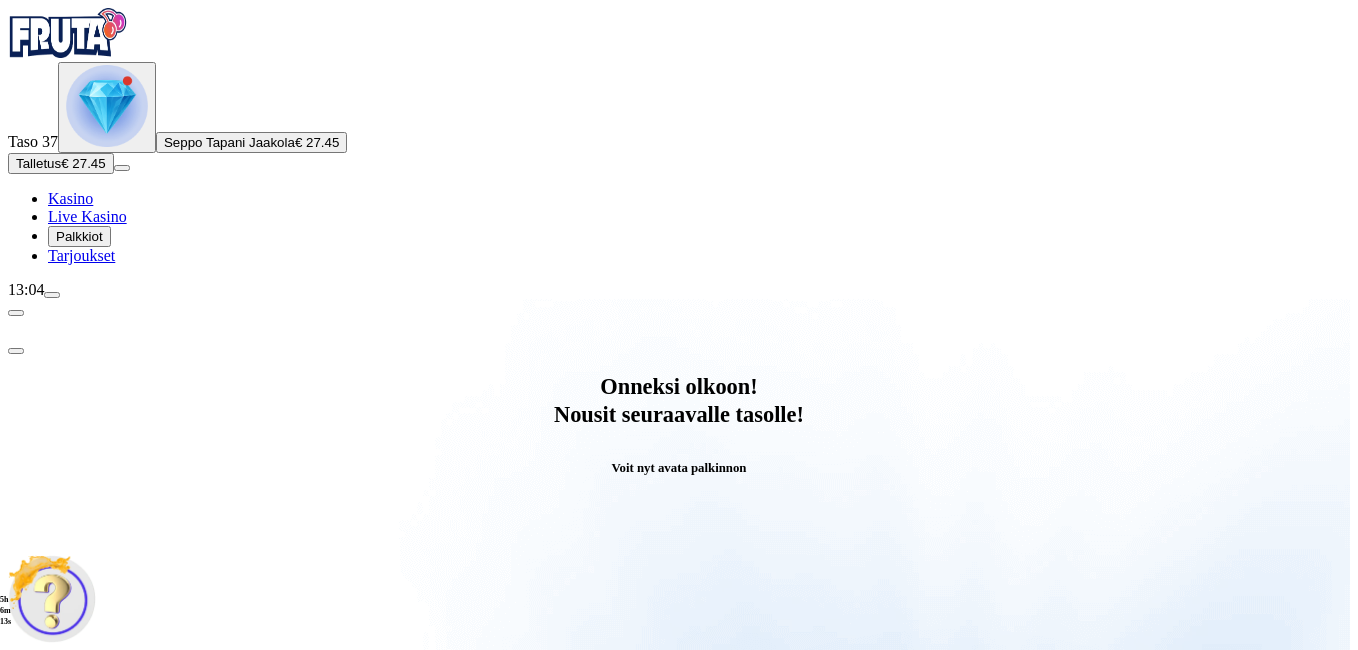 click at bounding box center [88, 999] 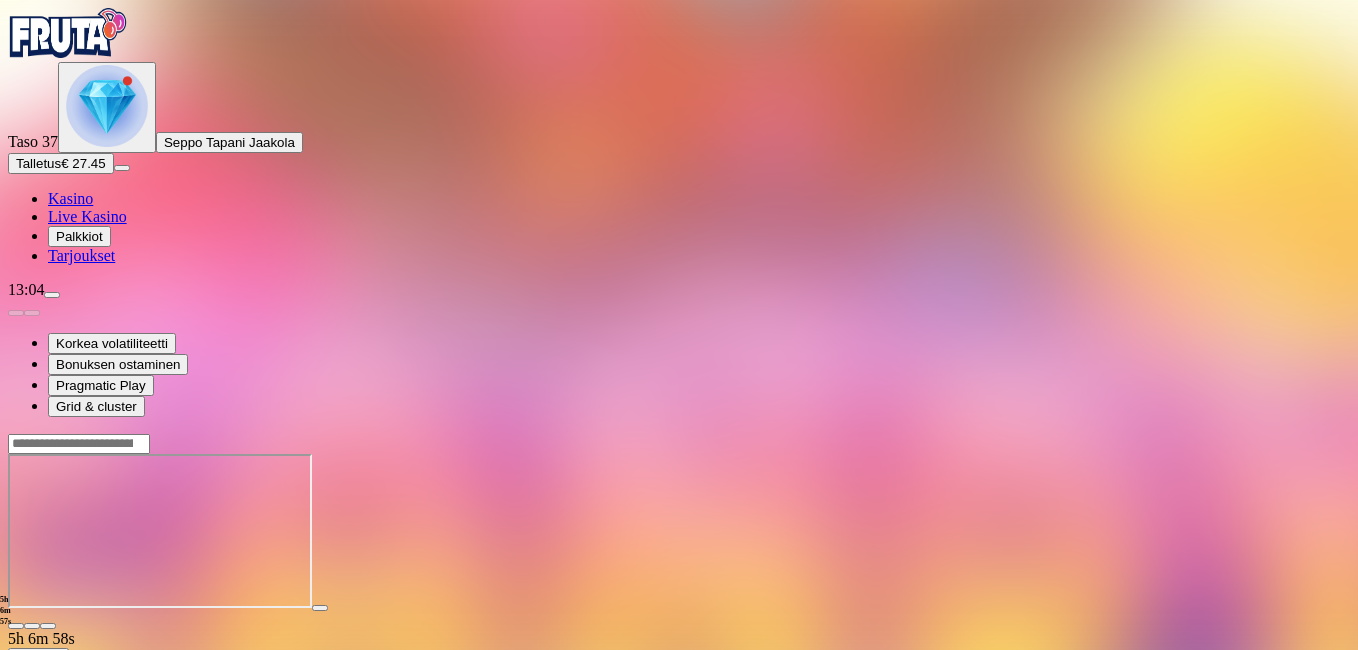 click at bounding box center (16, 626) 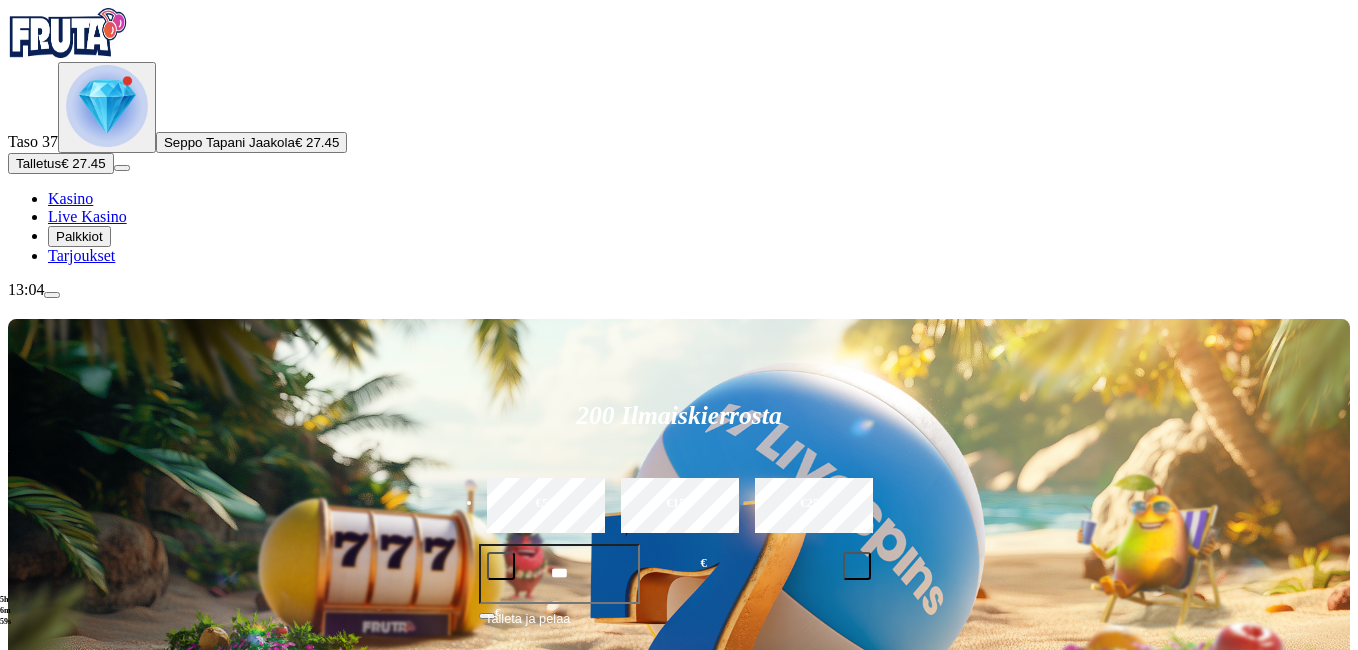 click on "Seppo Tapani  Jaakola" at bounding box center (229, 142) 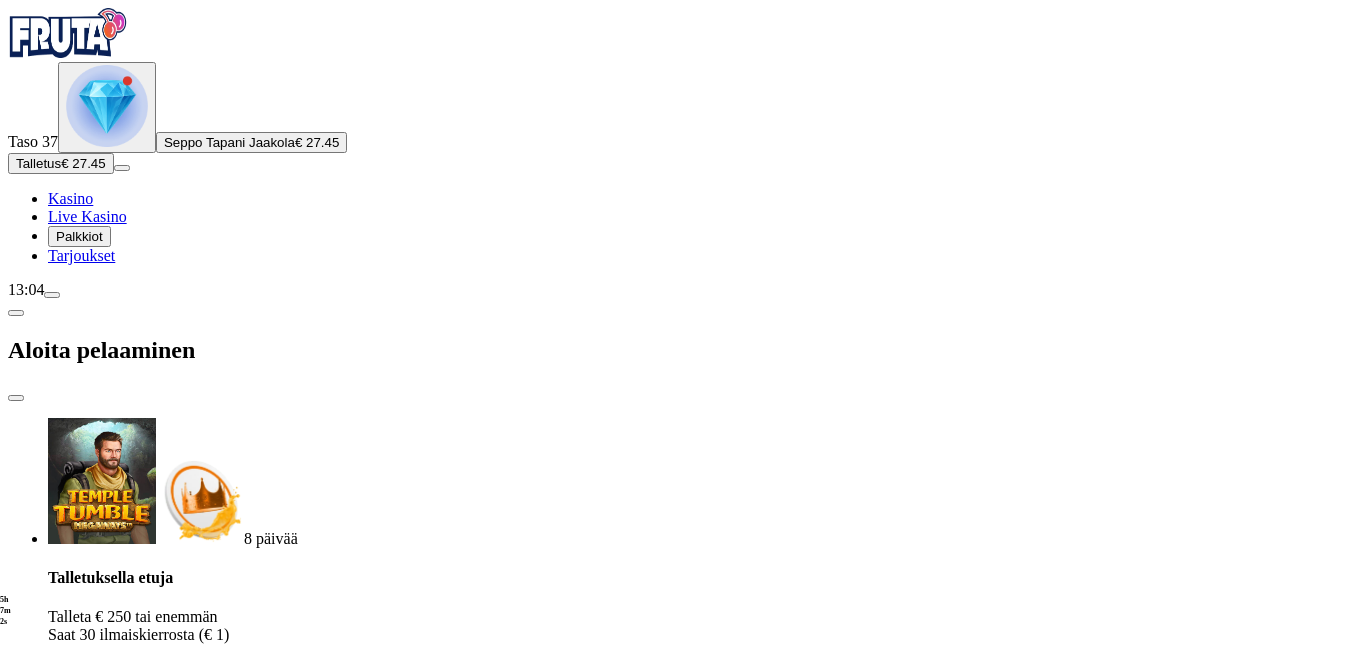 click at bounding box center [16, 398] 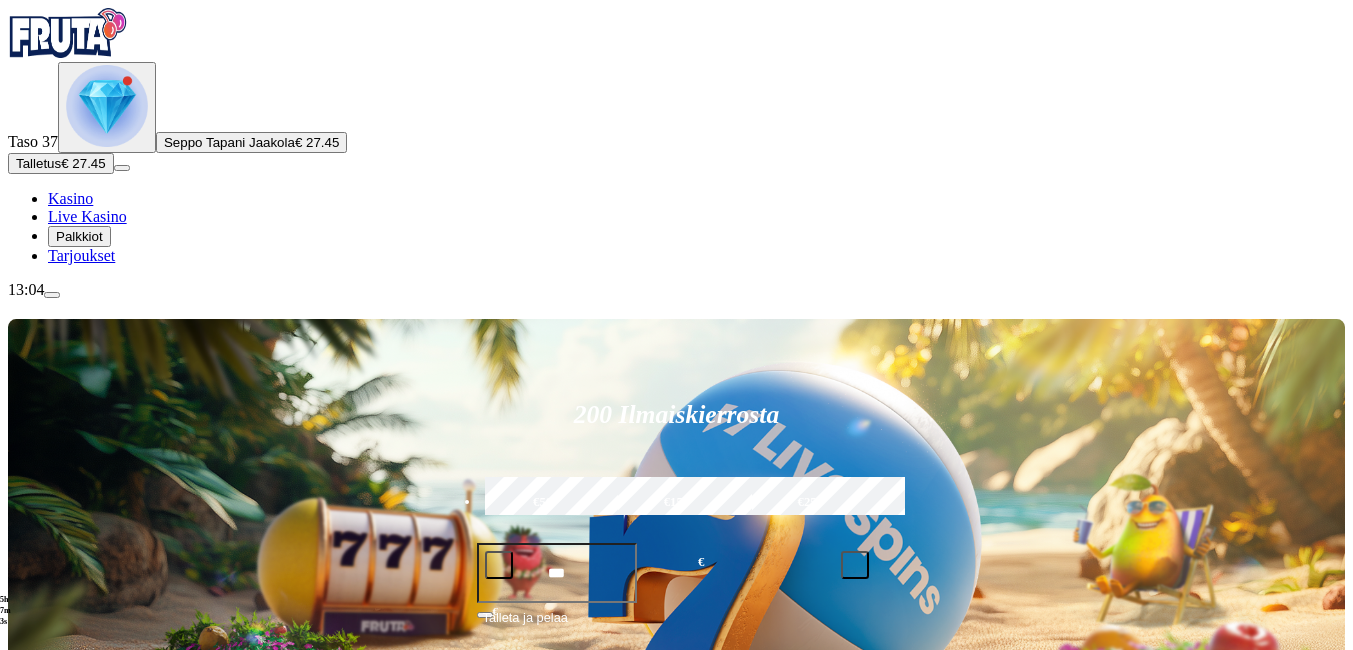 click at bounding box center (107, 106) 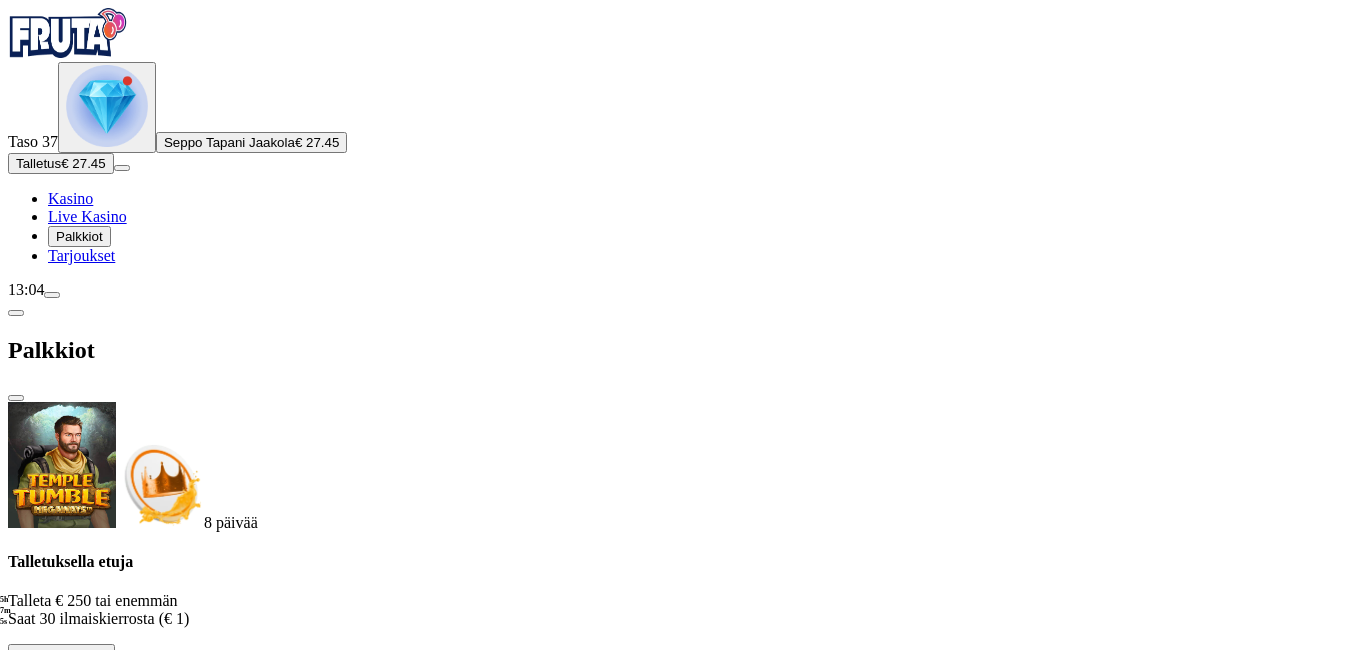 scroll, scrollTop: 721, scrollLeft: 0, axis: vertical 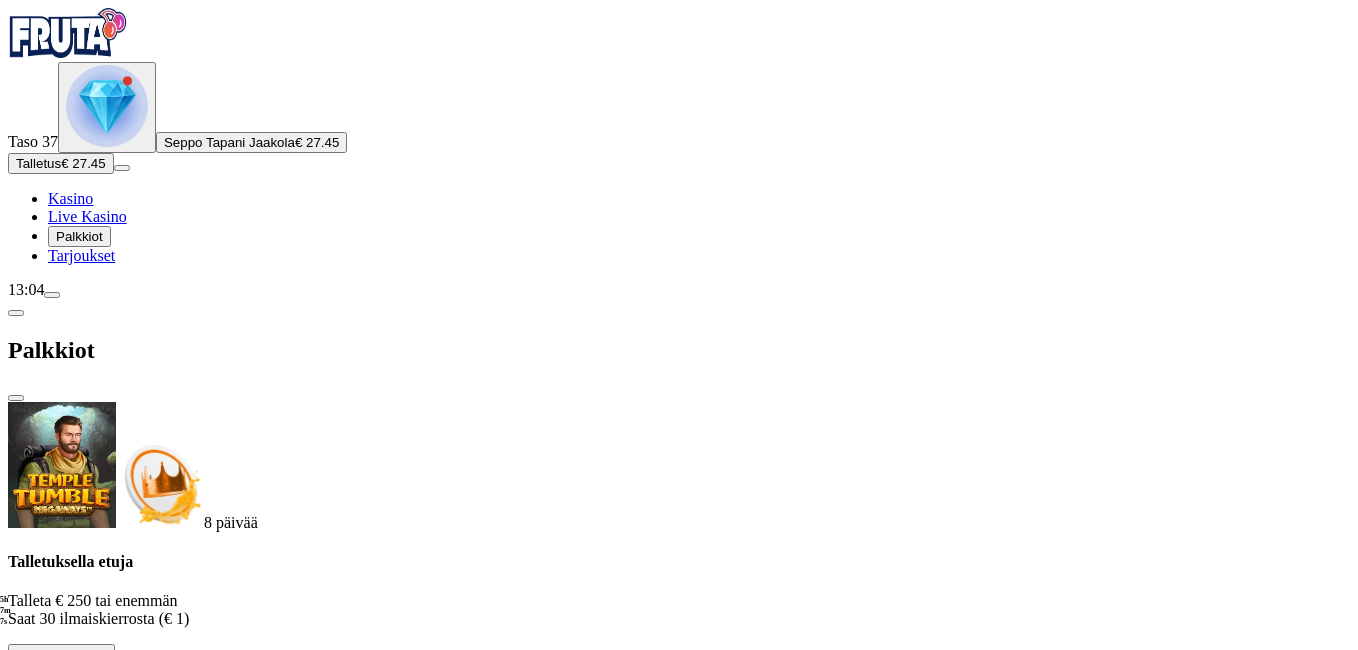 click at bounding box center (112, 1657) 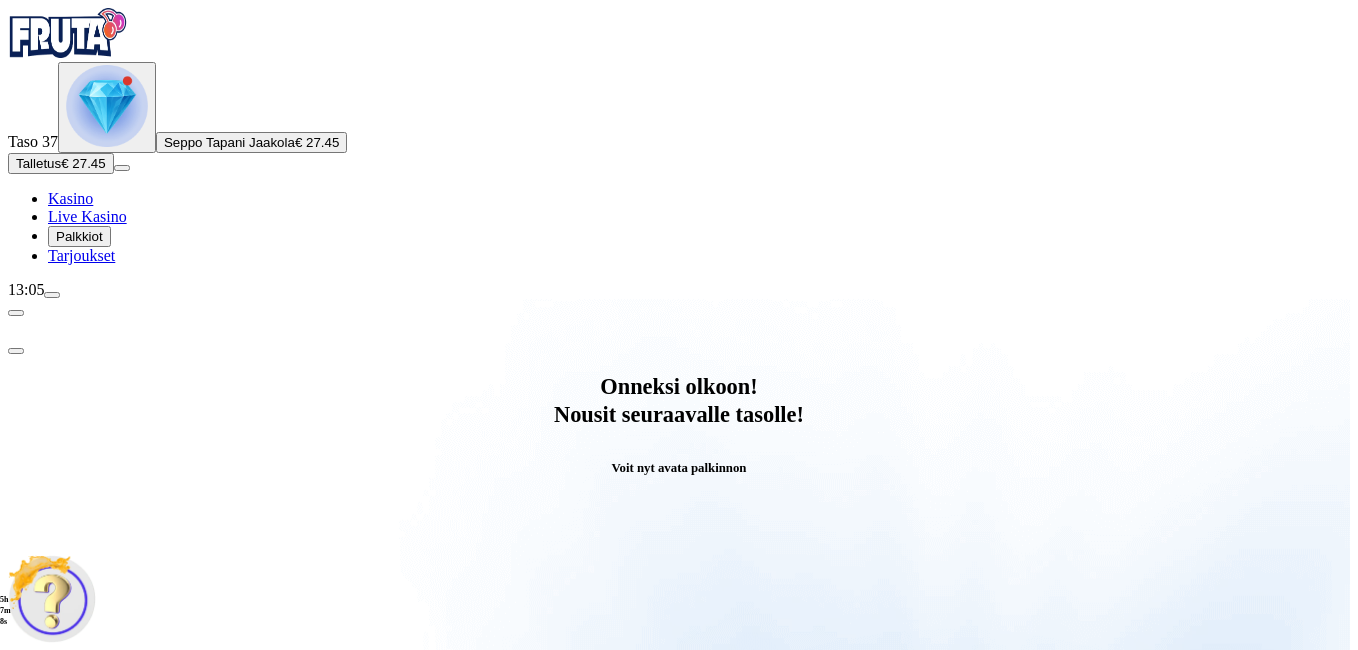 scroll, scrollTop: 0, scrollLeft: 0, axis: both 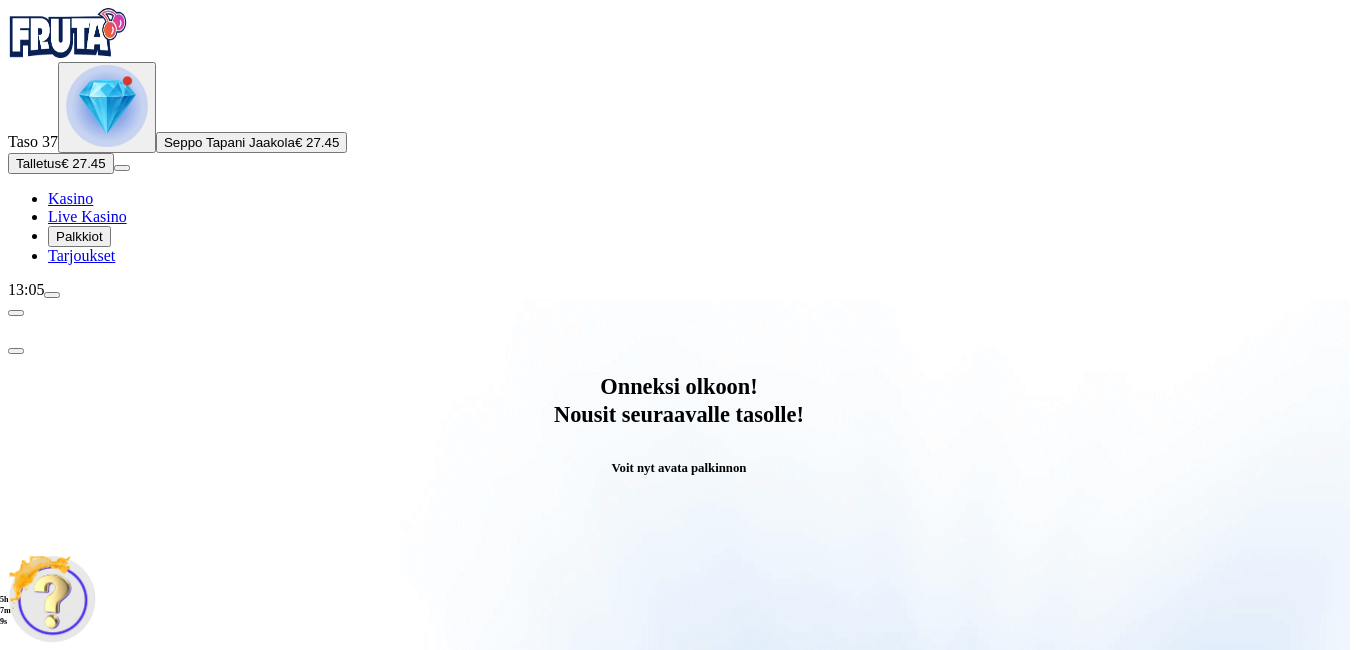 click on "Avaa palkinto" at bounding box center [679, 795] 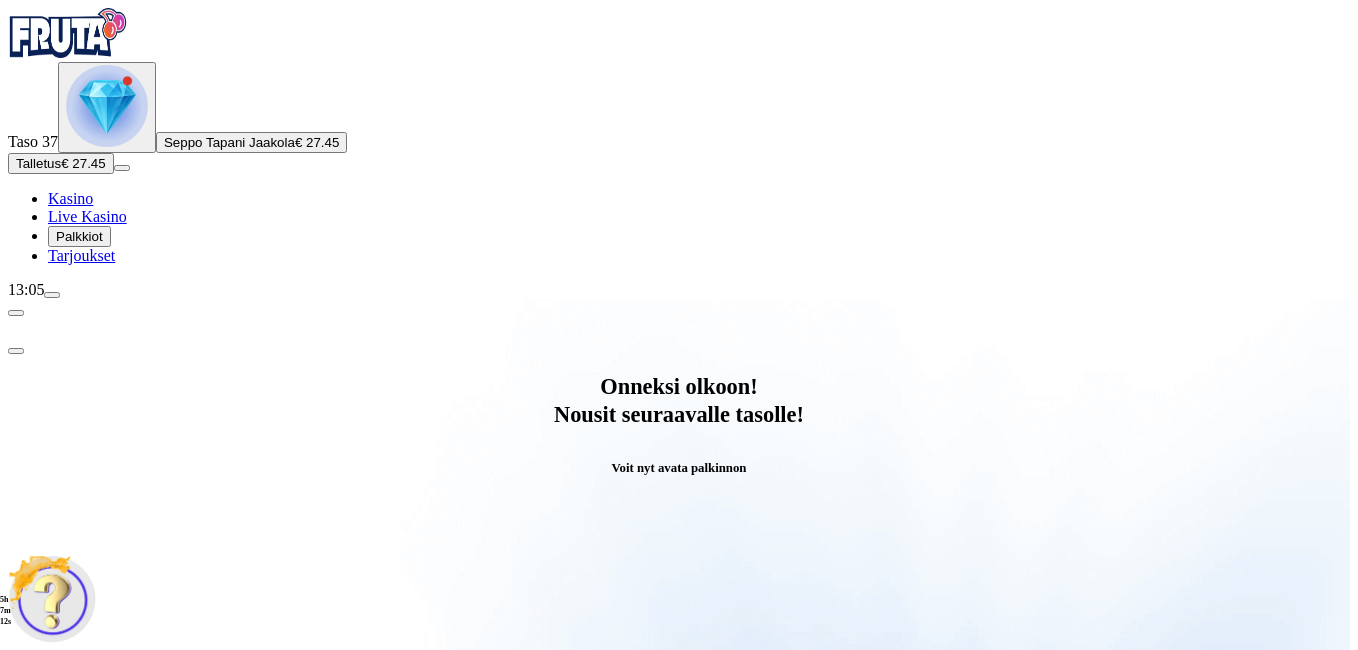 click at bounding box center (88, 999) 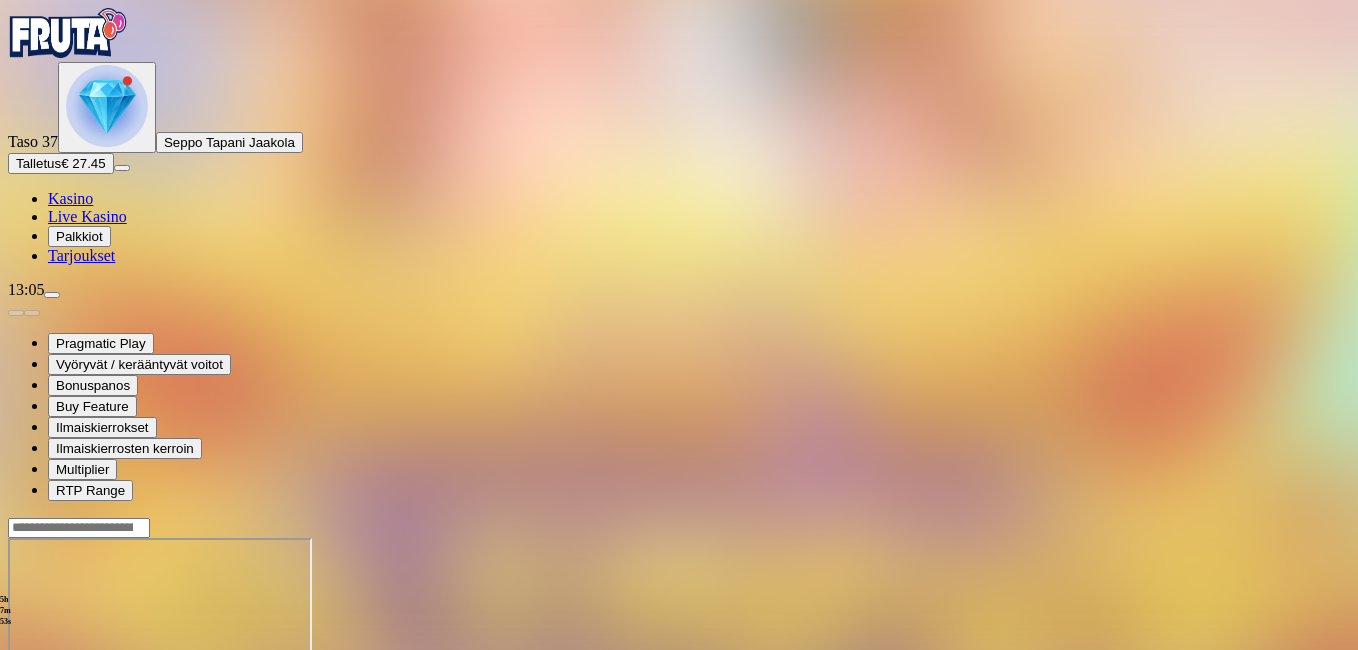 click at bounding box center [16, 710] 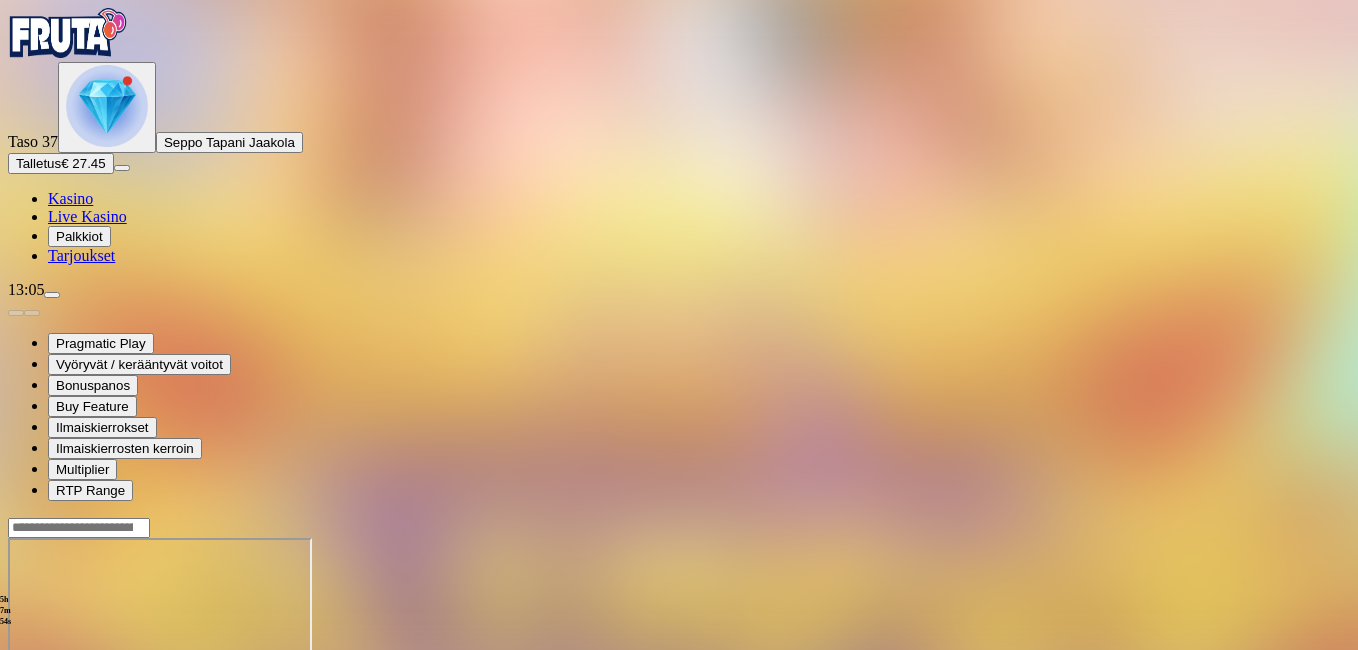 click at bounding box center (107, 107) 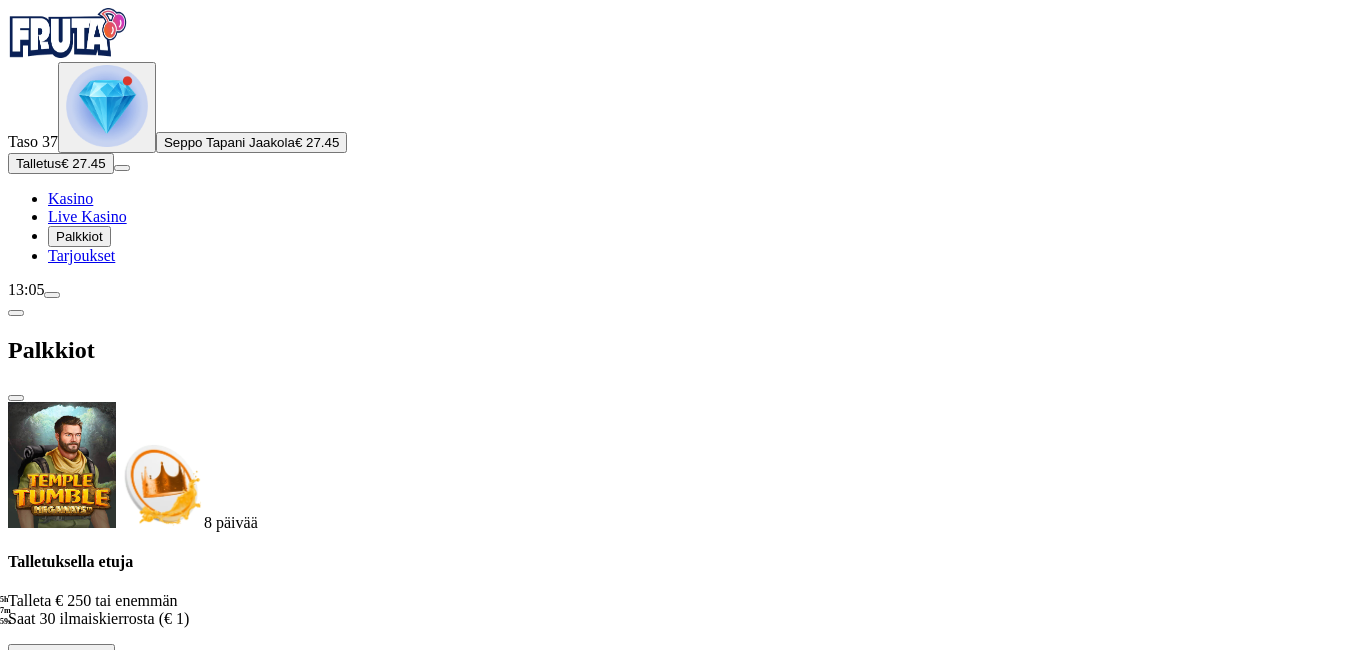 drag, startPoint x: 596, startPoint y: 220, endPoint x: 600, endPoint y: 381, distance: 161.04968 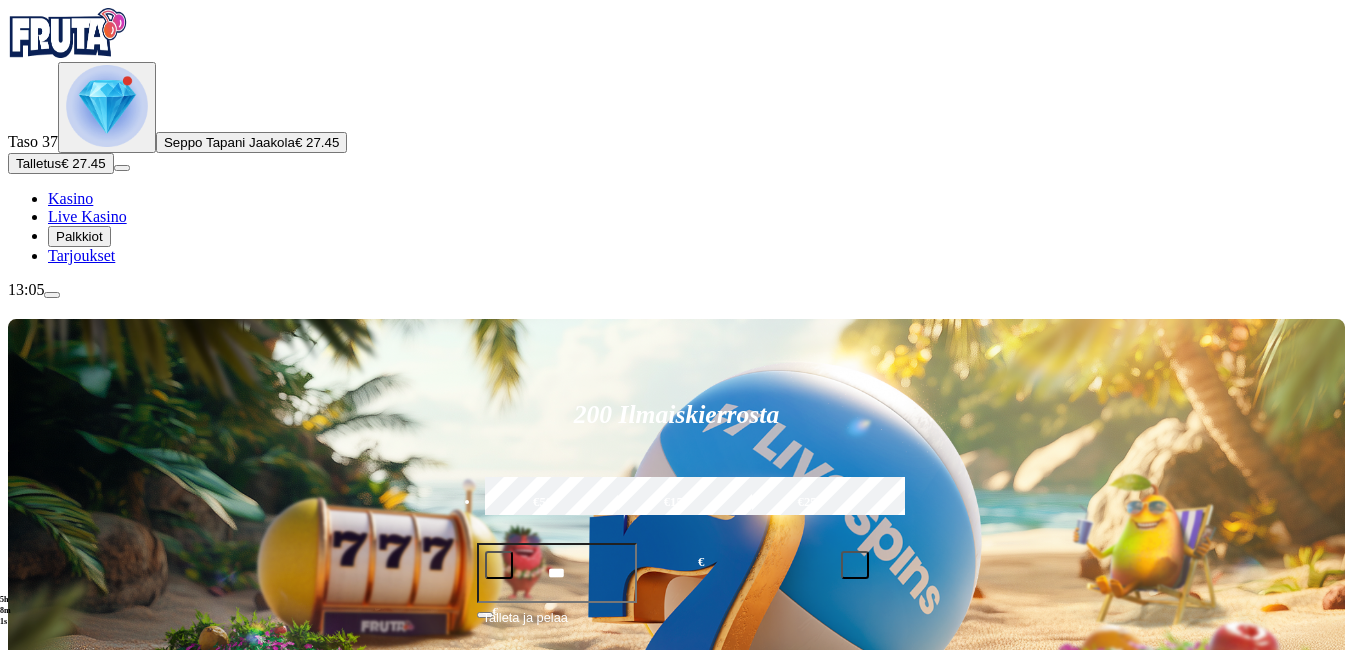click at bounding box center [107, 107] 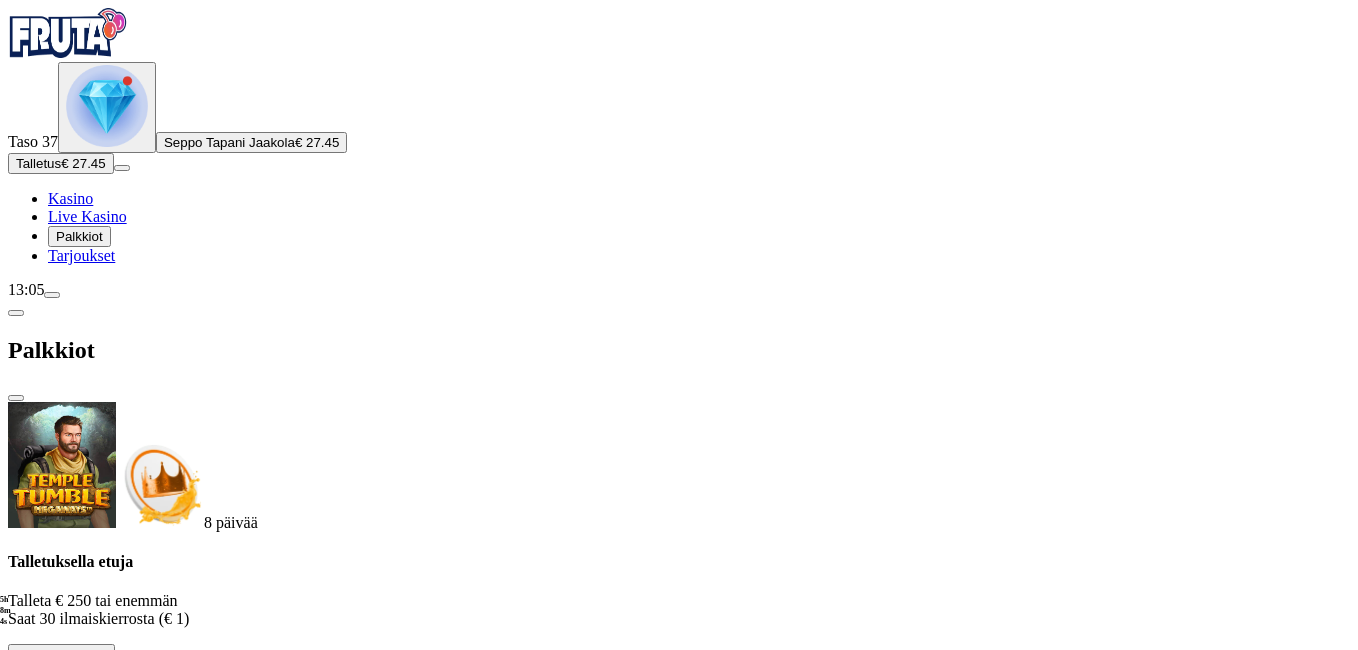 scroll, scrollTop: 490, scrollLeft: 0, axis: vertical 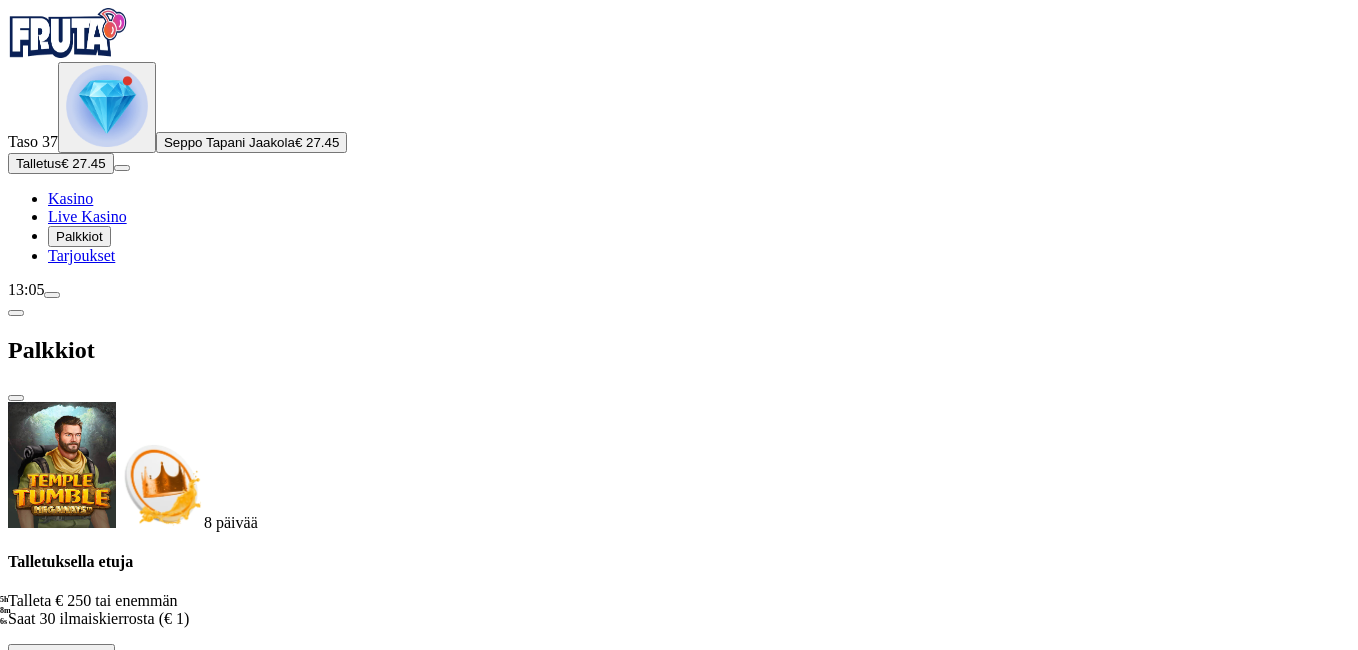 click at bounding box center (112, 1657) 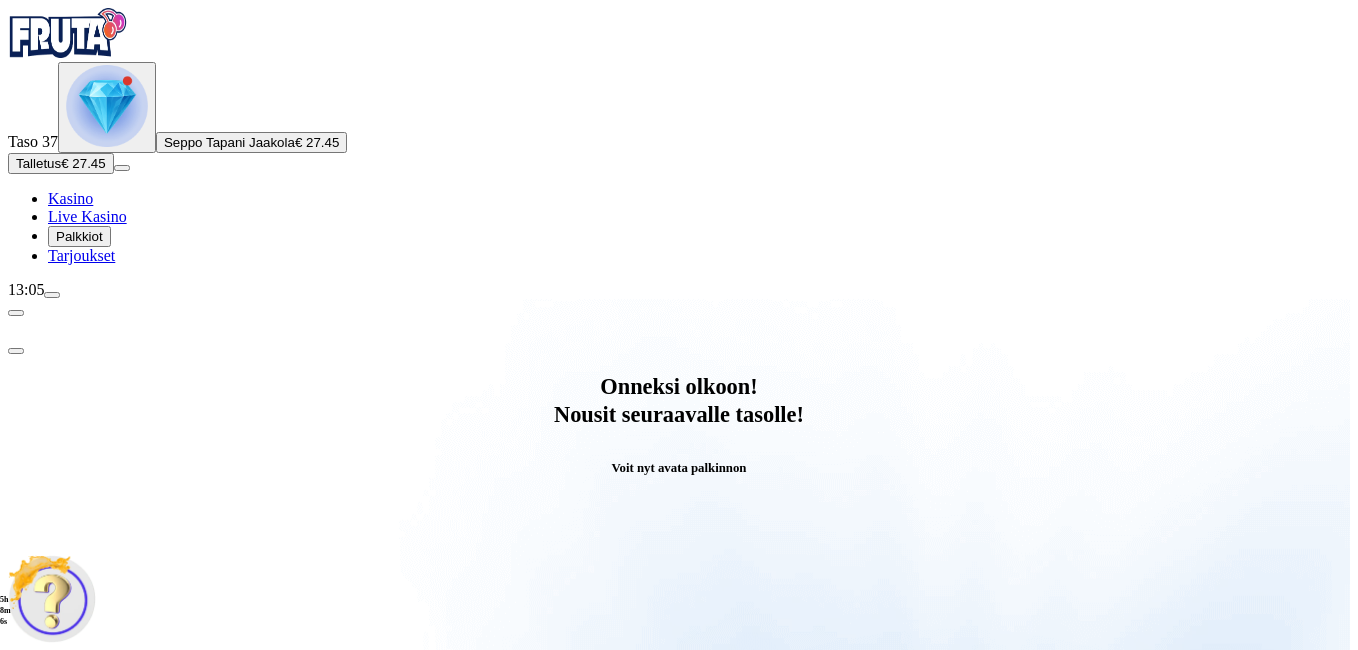 scroll, scrollTop: 0, scrollLeft: 0, axis: both 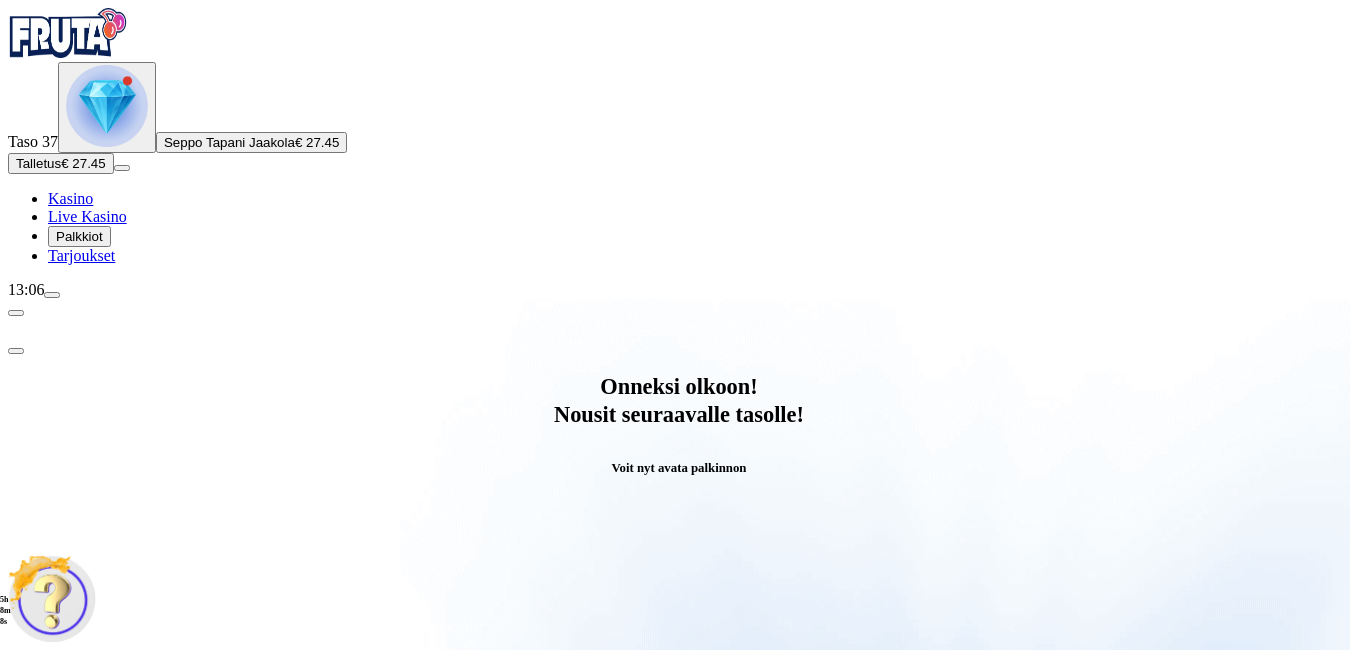 click on "Avaa palkinto" at bounding box center [679, 795] 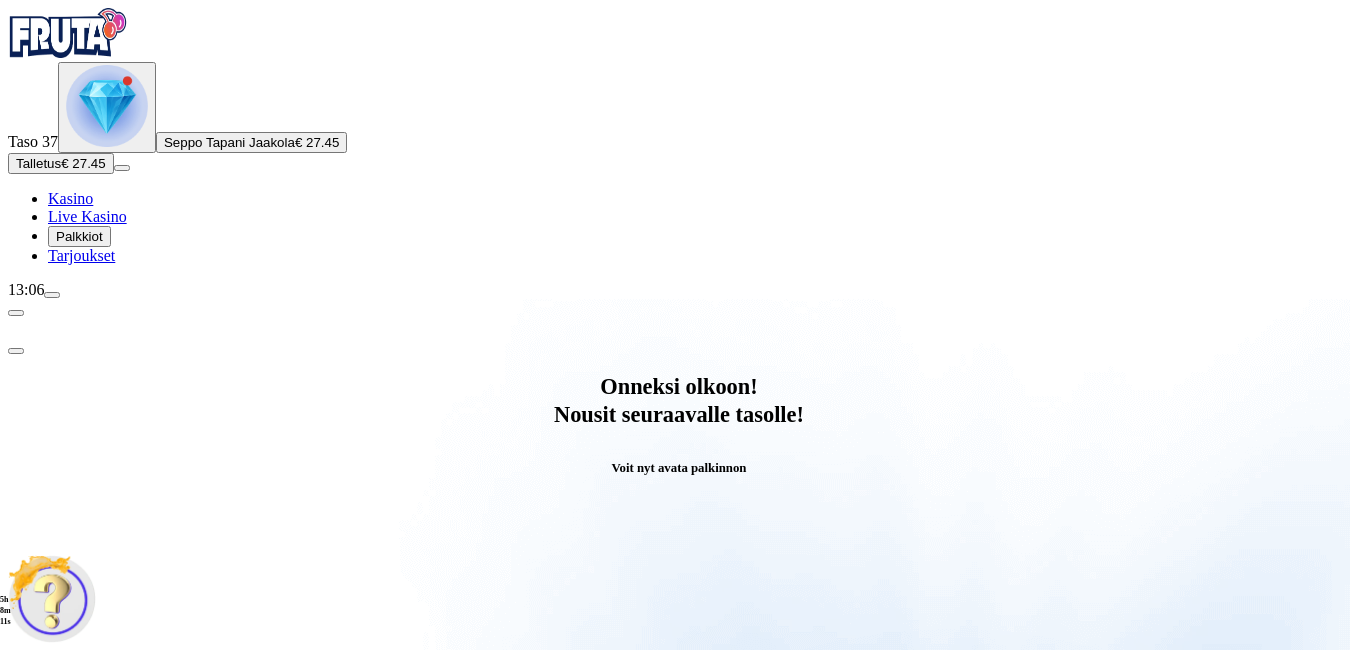 click at bounding box center (88, 999) 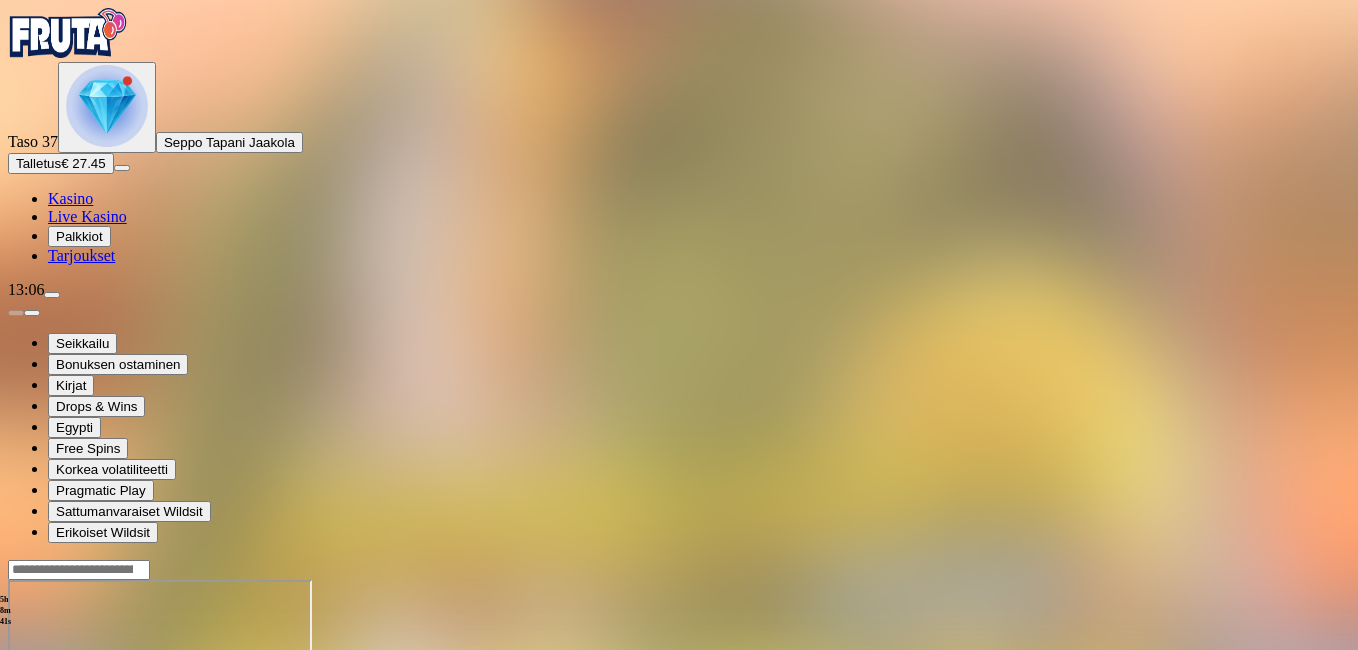 click on "Seppo Tapani  Jaakola" at bounding box center (229, 142) 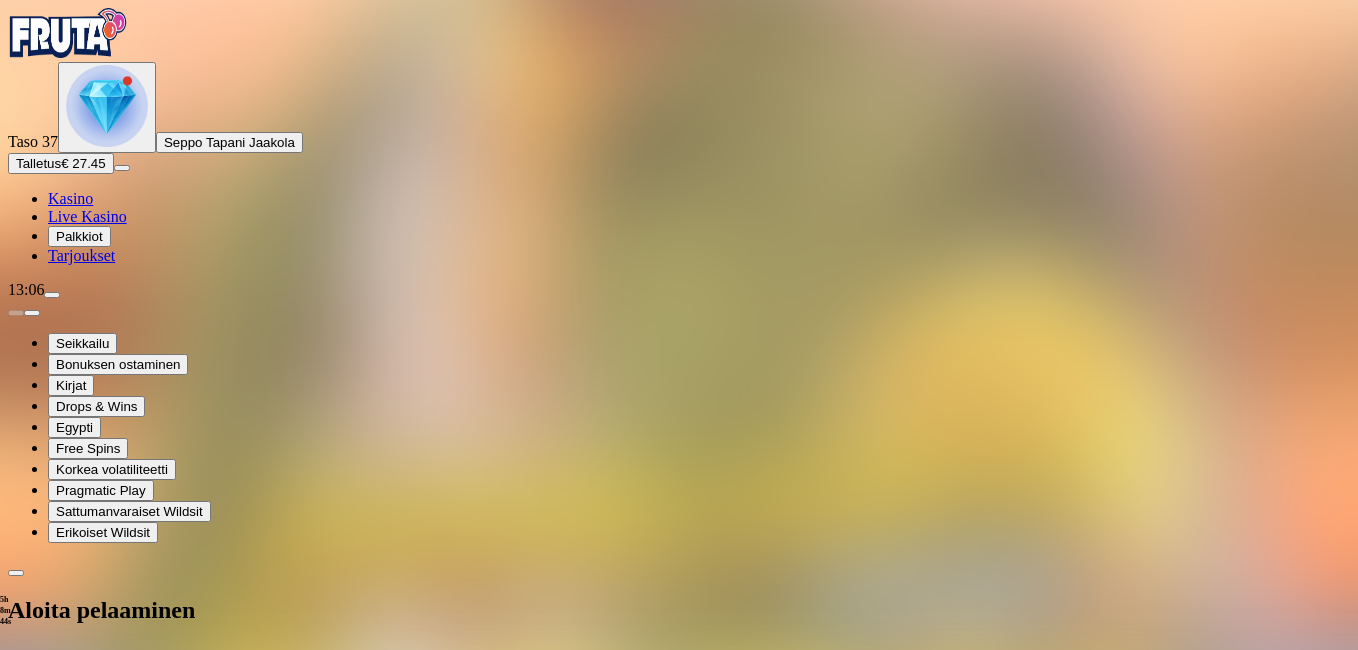 click at bounding box center (16, 658) 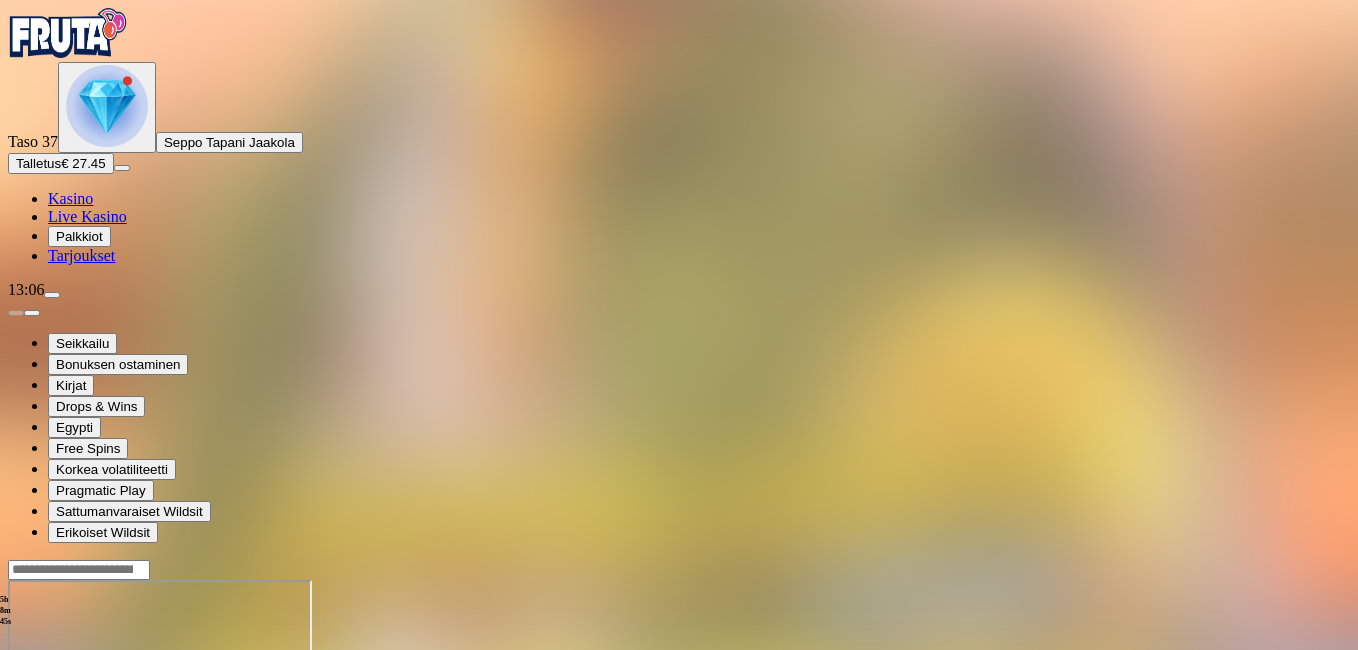 click at bounding box center [107, 106] 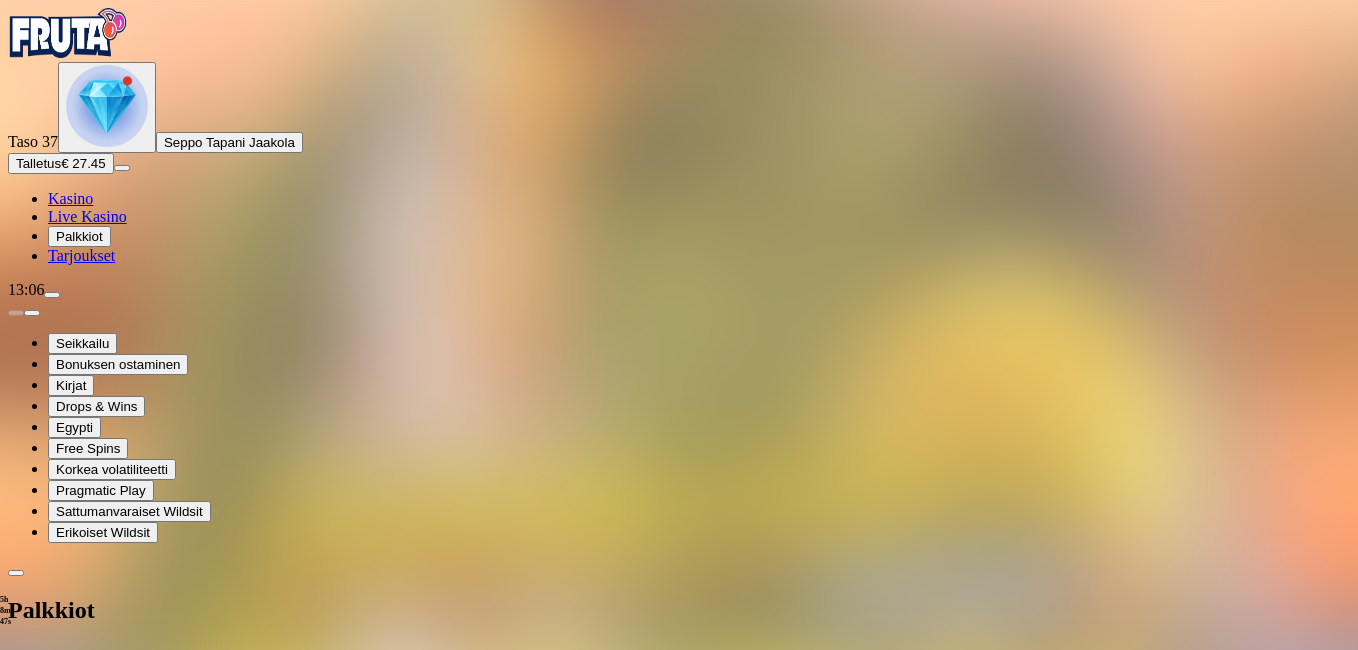 drag, startPoint x: 588, startPoint y: 243, endPoint x: 579, endPoint y: 487, distance: 244.16592 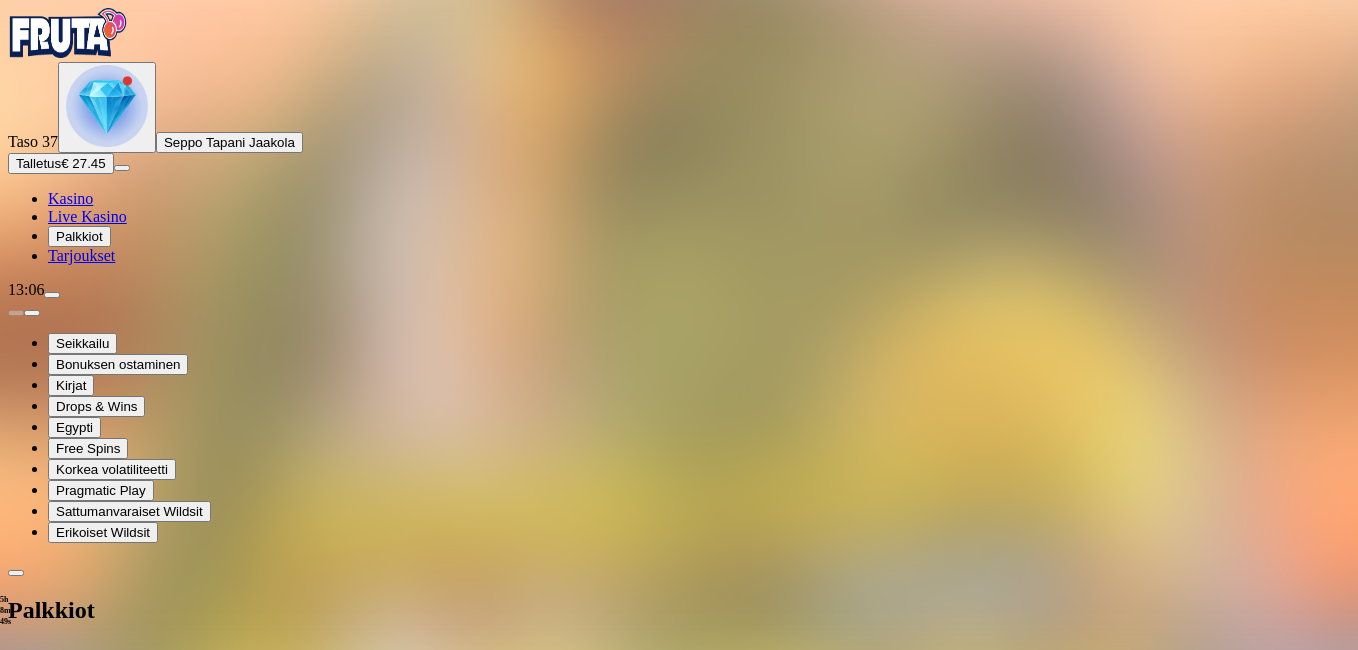 scroll, scrollTop: 394, scrollLeft: 0, axis: vertical 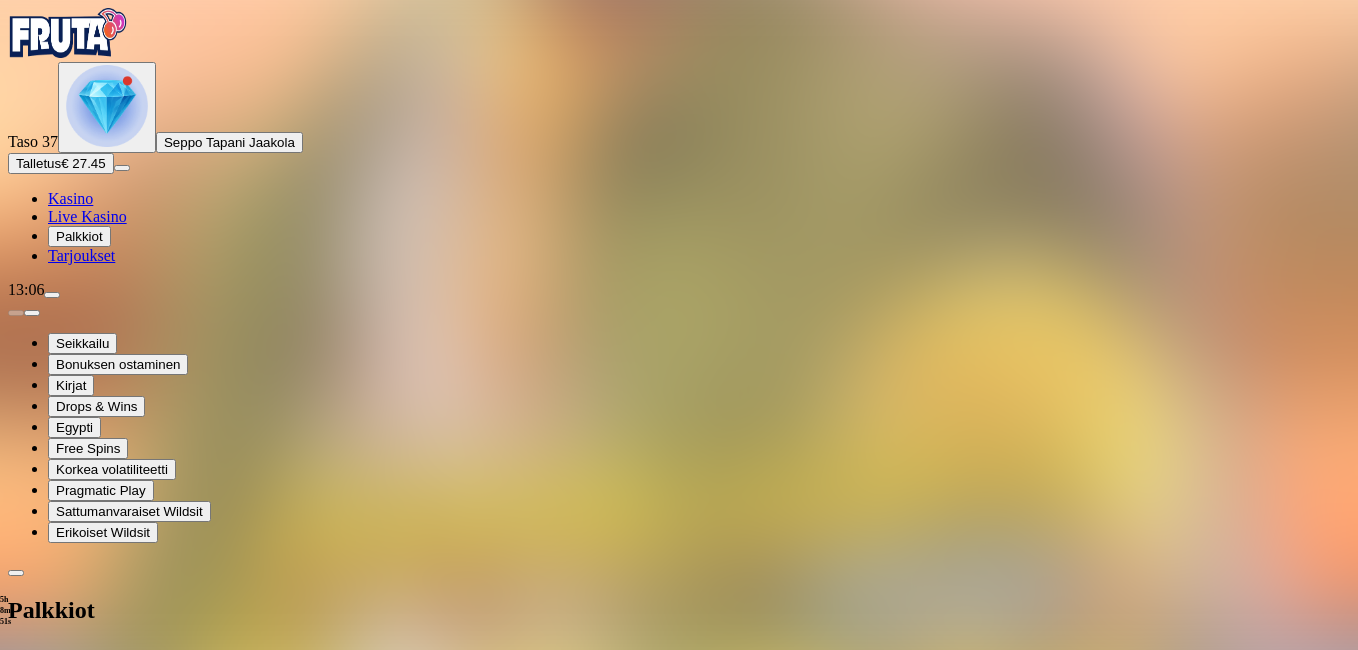 click at bounding box center [112, 1917] 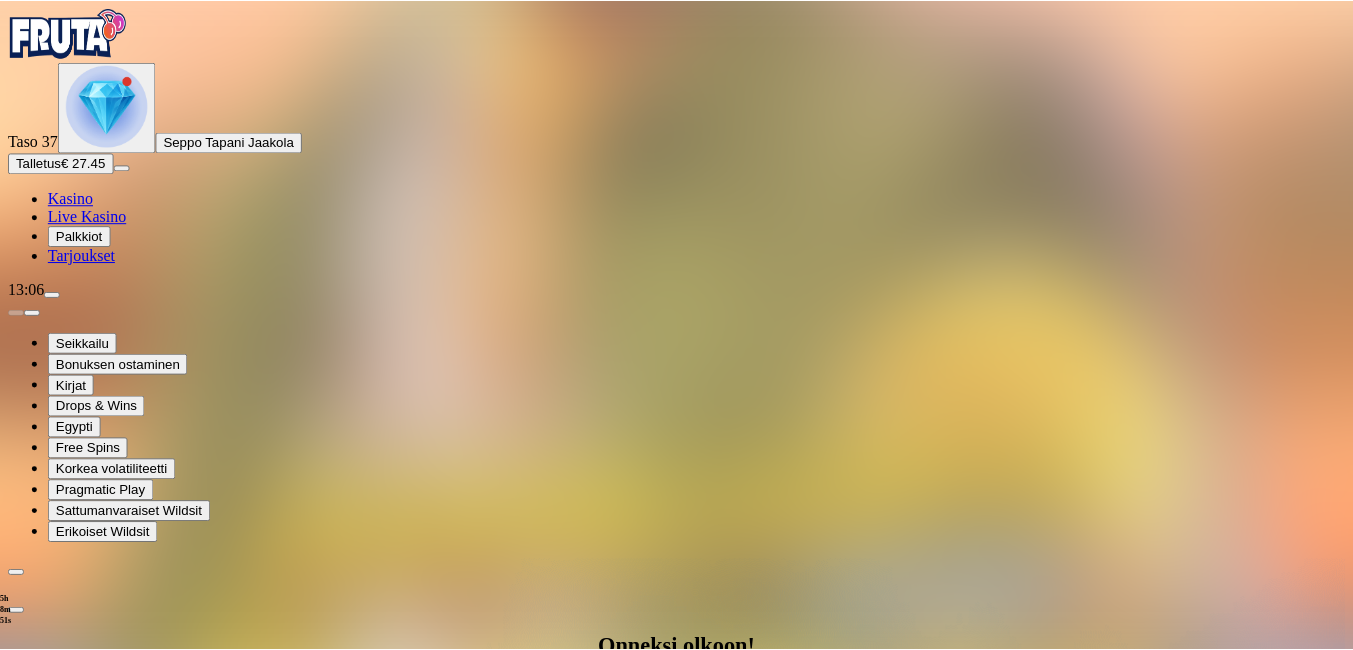 scroll, scrollTop: 0, scrollLeft: 0, axis: both 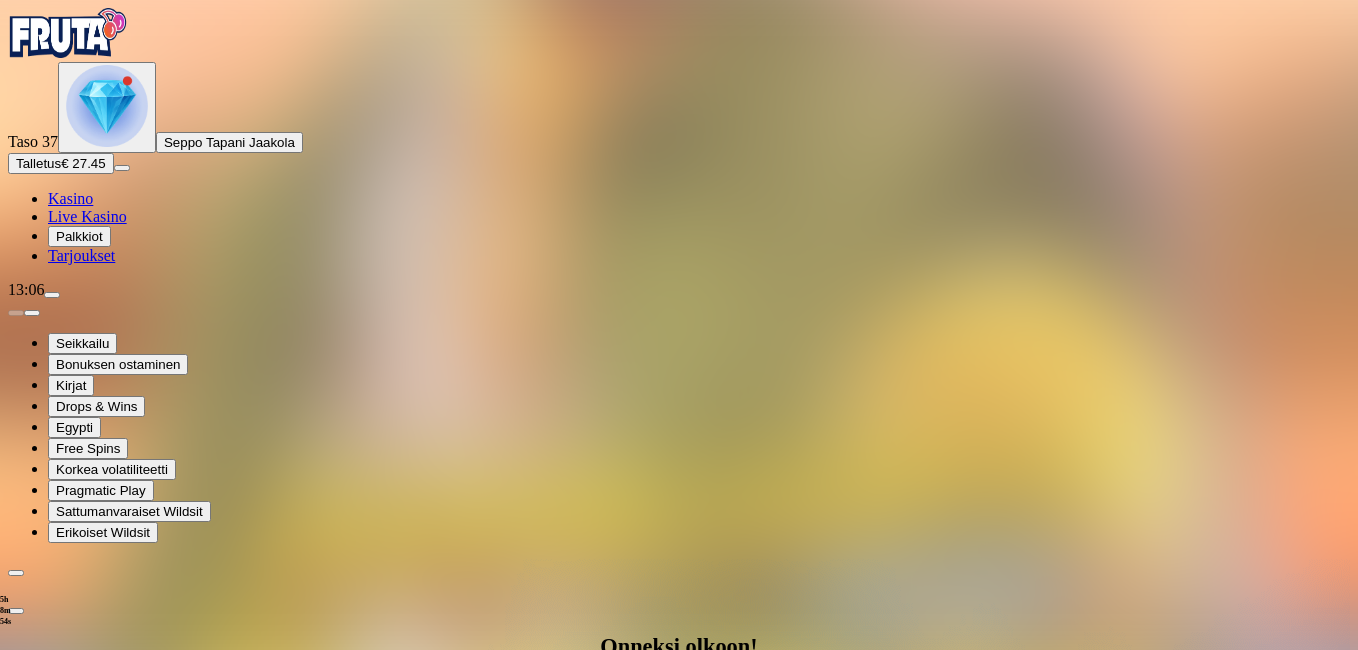 click on "Avaa palkinto" at bounding box center (679, 1055) 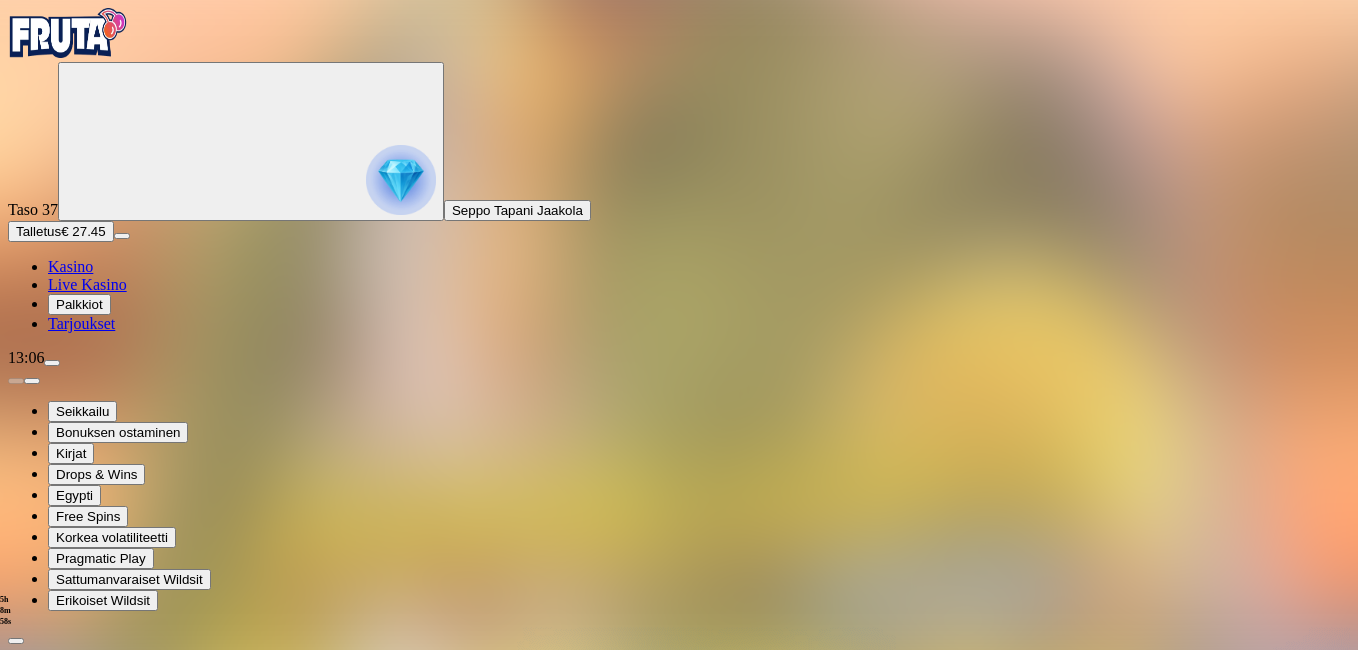 click at bounding box center [88, 1327] 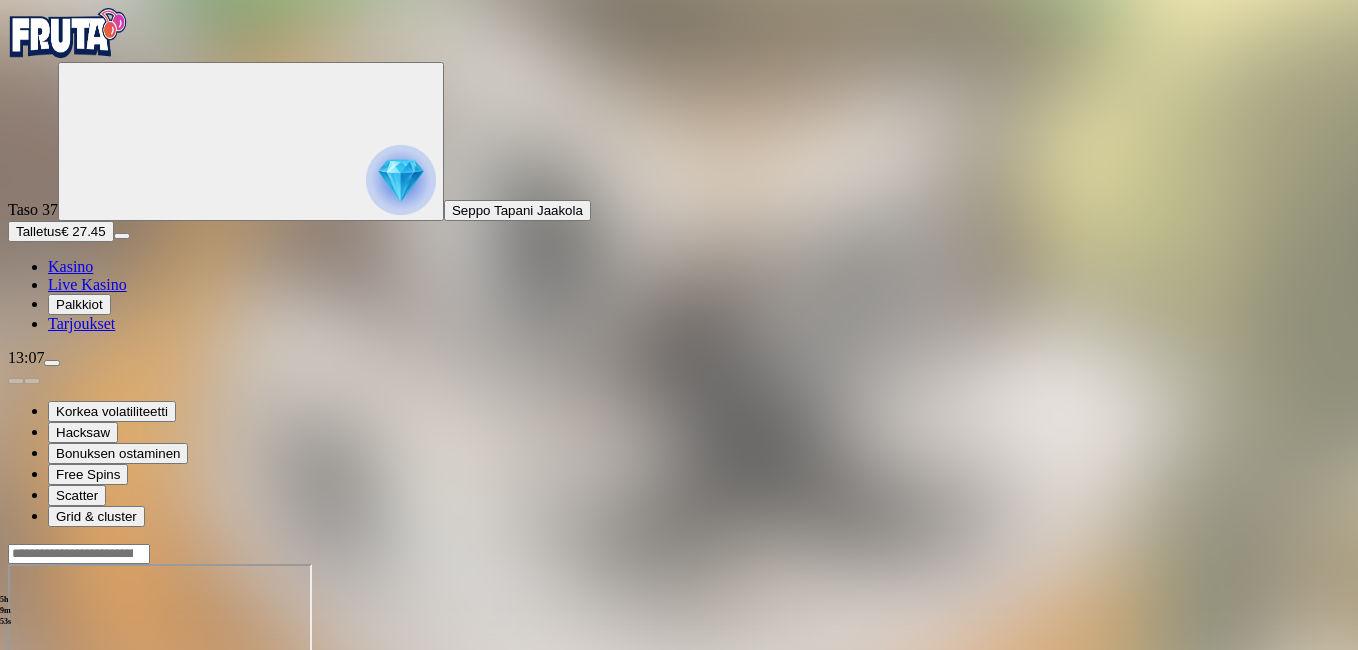 click at bounding box center (16, 736) 